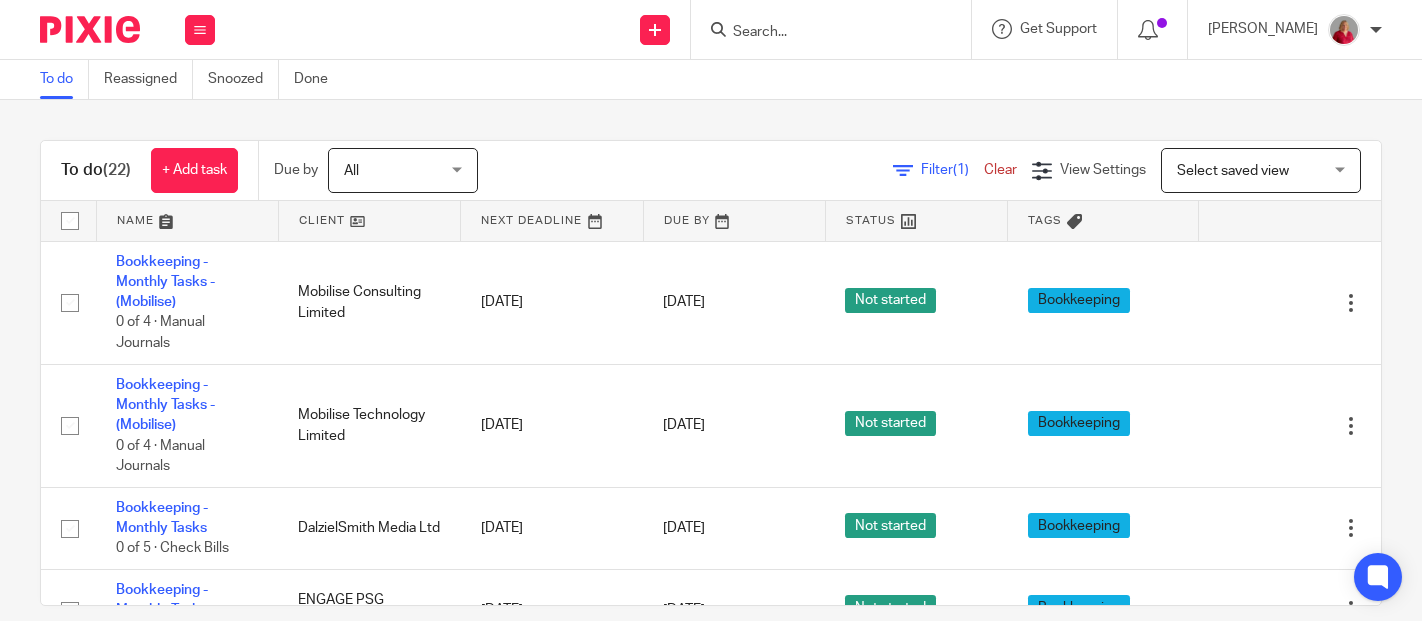 scroll, scrollTop: 0, scrollLeft: 0, axis: both 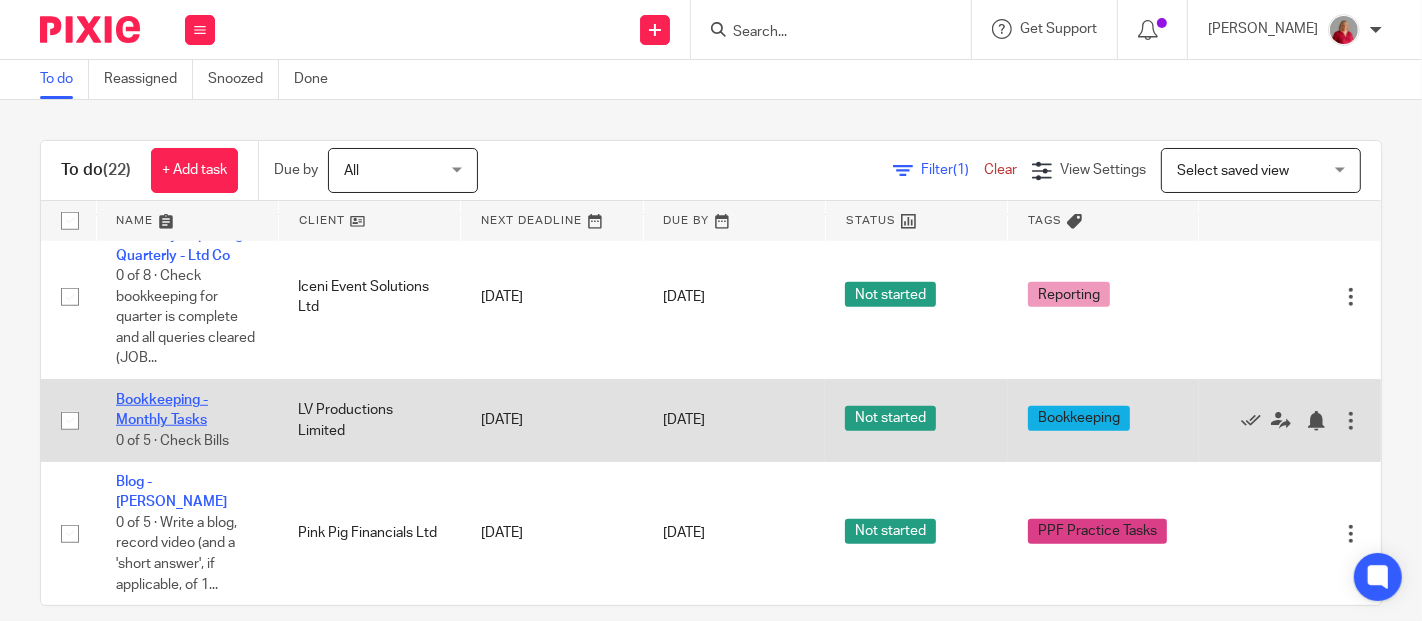 click on "Bookkeeping - Monthly Tasks" at bounding box center [162, 410] 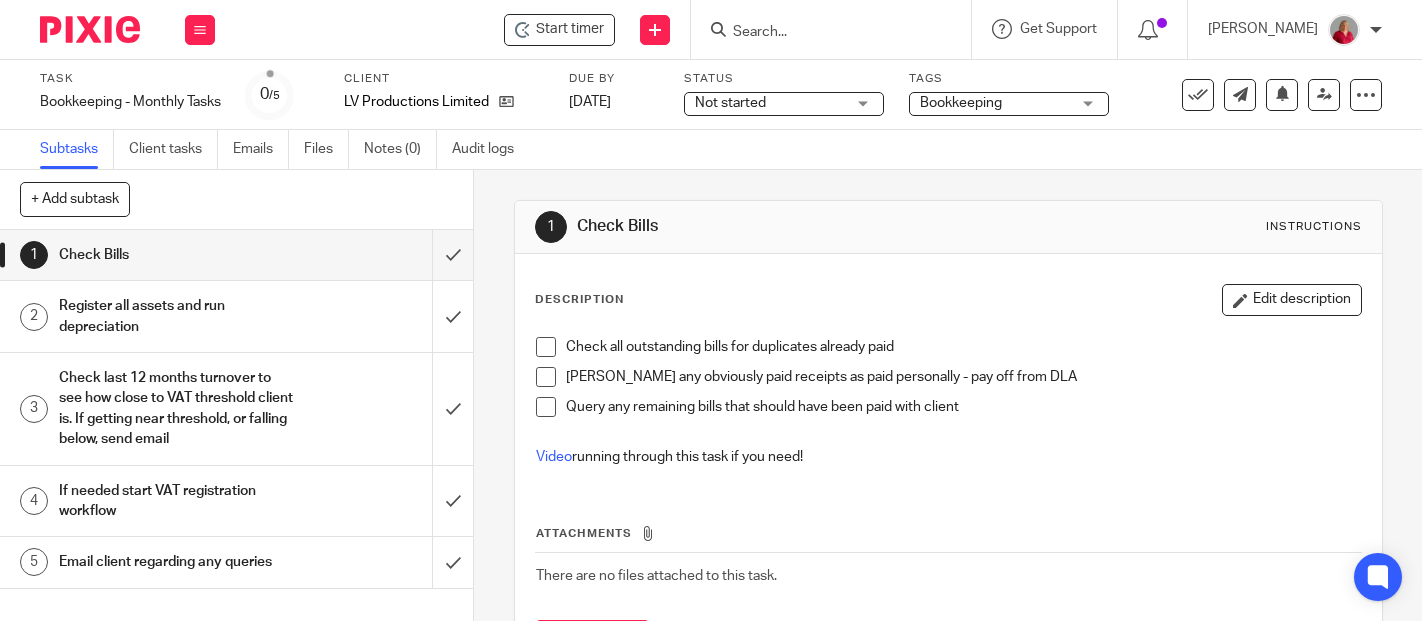 scroll, scrollTop: 0, scrollLeft: 0, axis: both 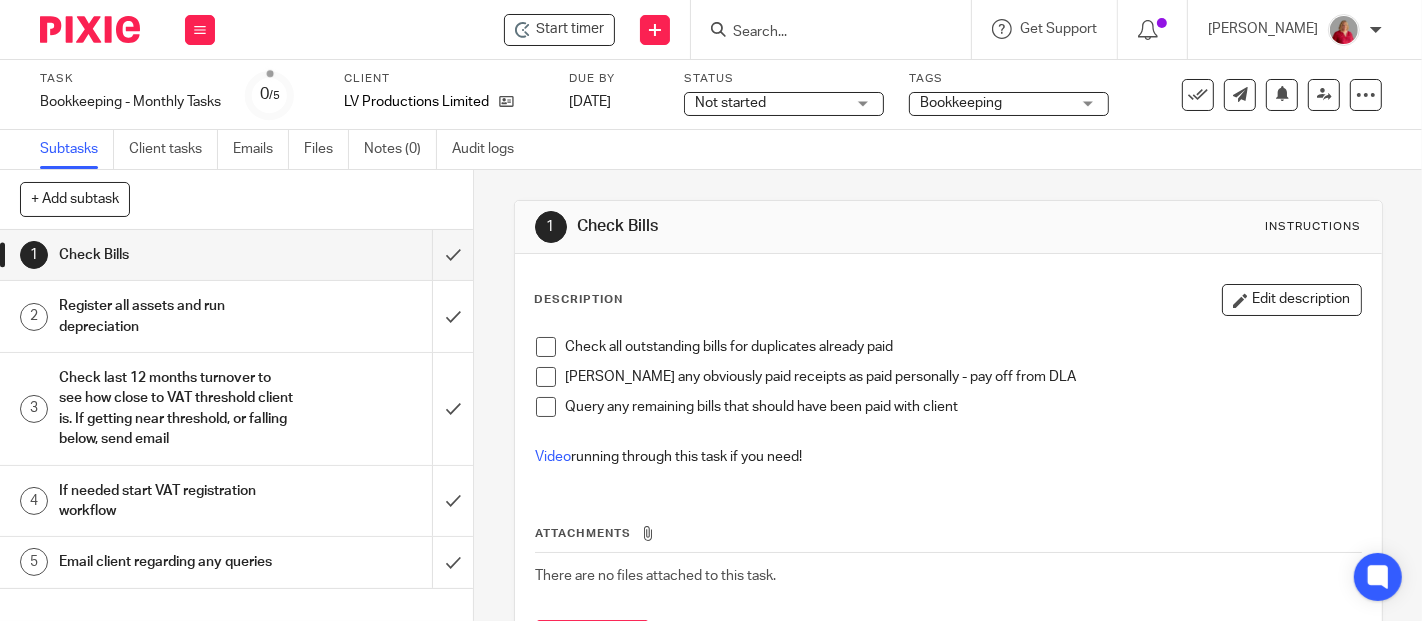 click at bounding box center [546, 347] 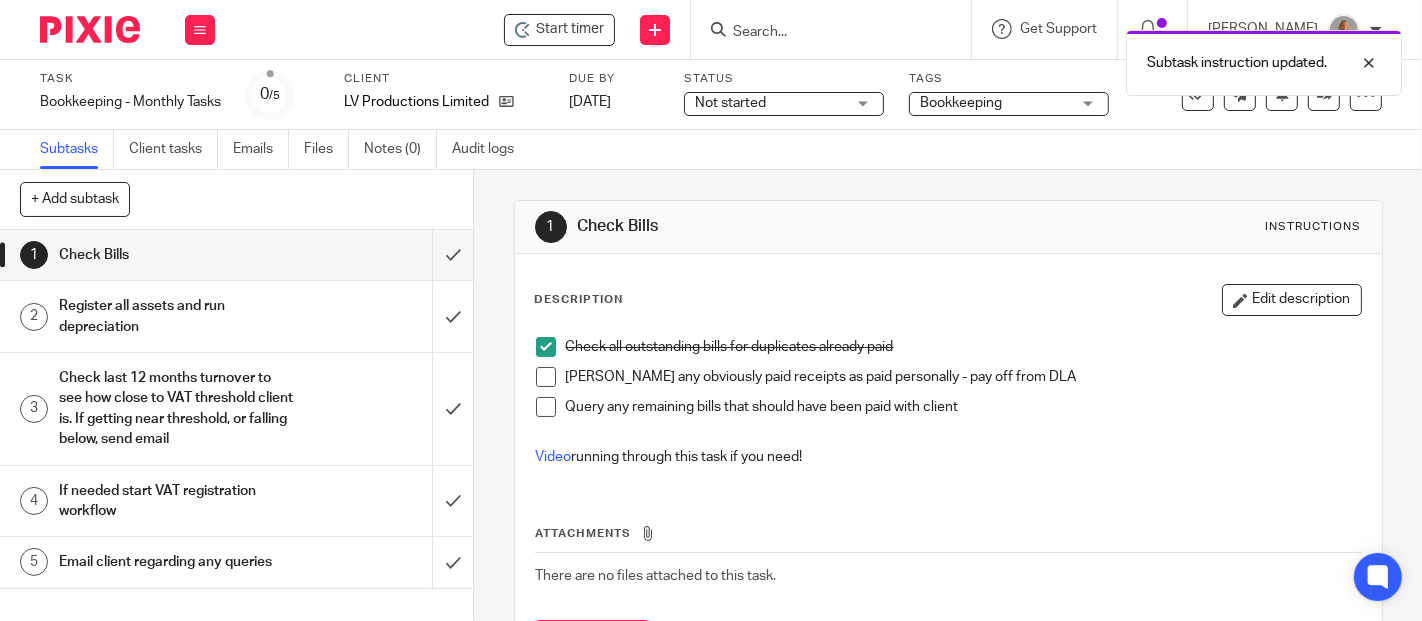 drag, startPoint x: 539, startPoint y: 373, endPoint x: 546, endPoint y: 413, distance: 40.60788 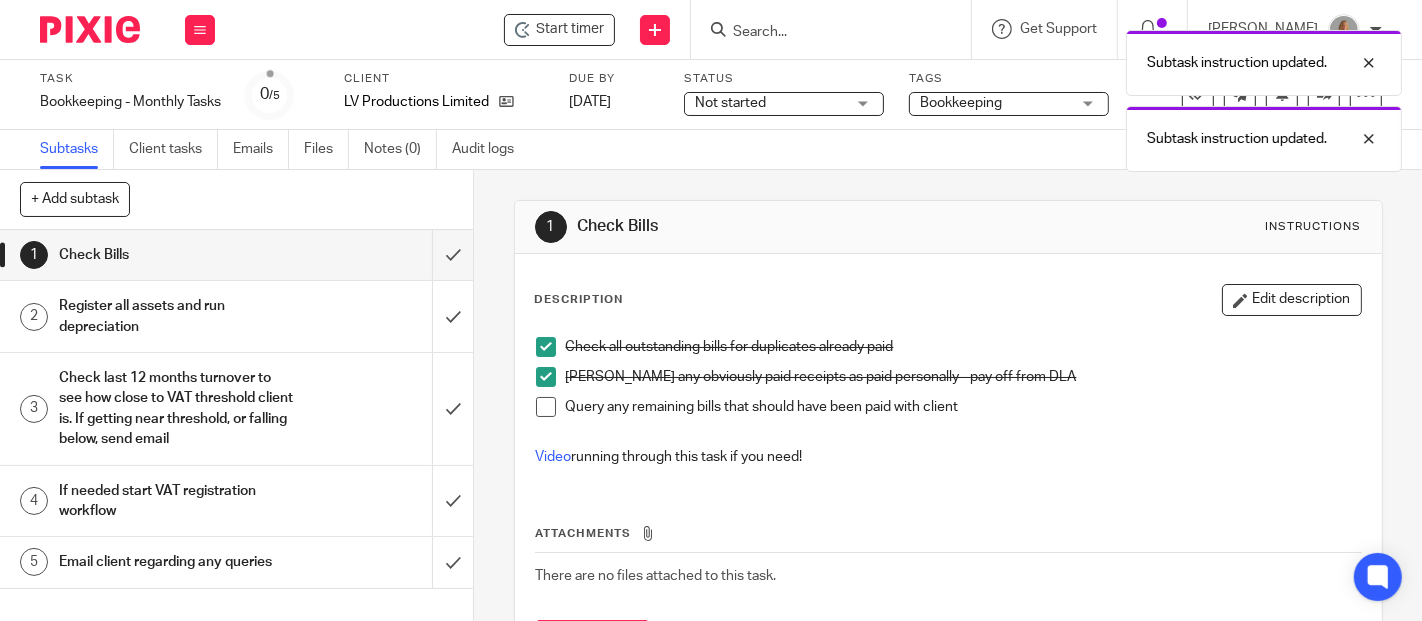 click at bounding box center [546, 407] 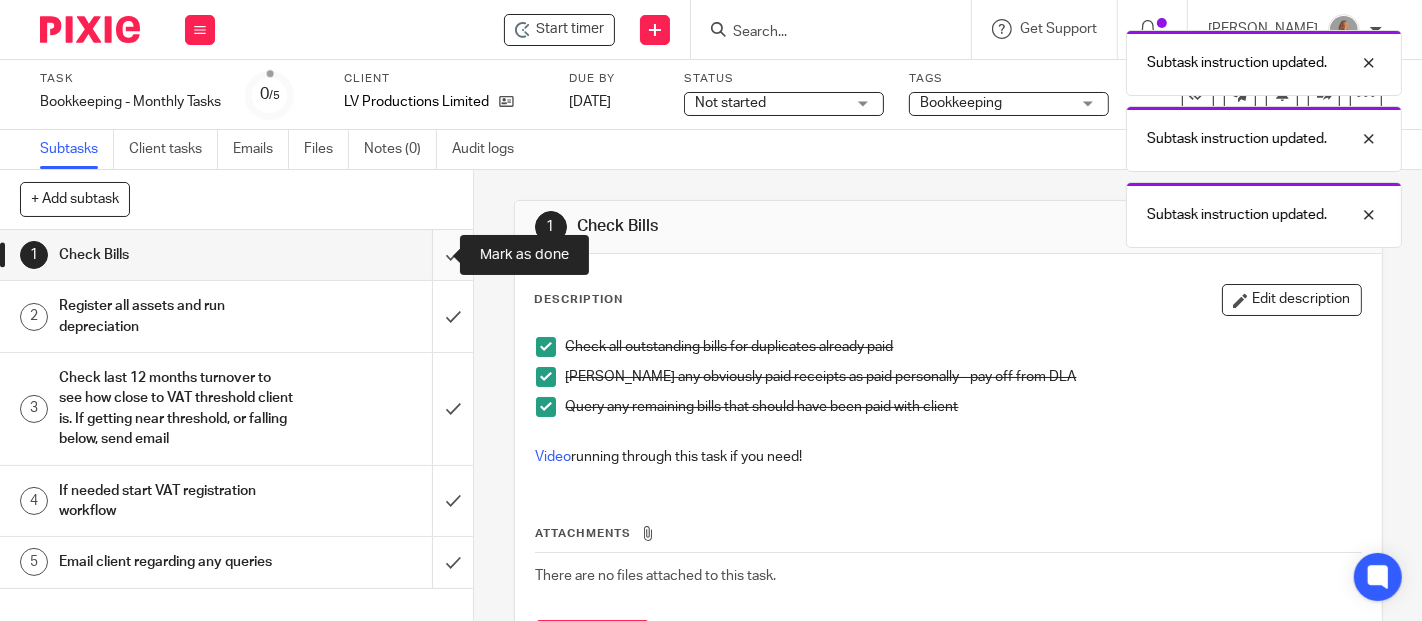 click at bounding box center [236, 255] 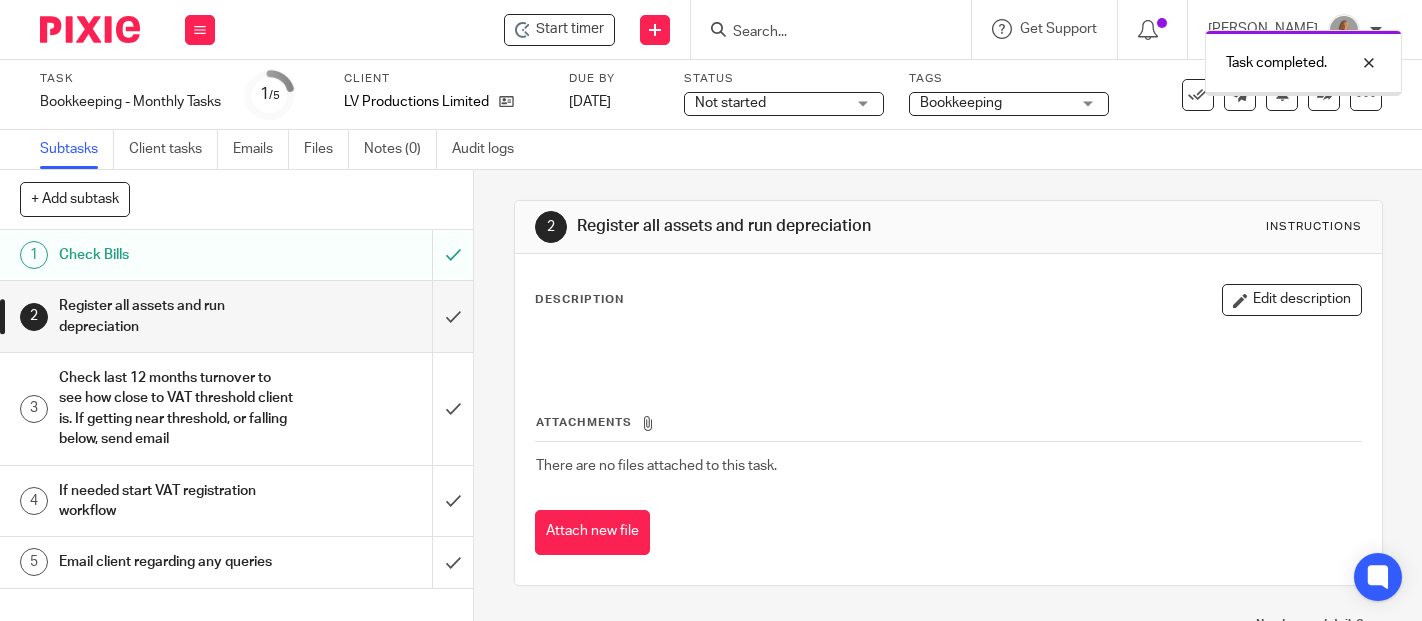 scroll, scrollTop: 0, scrollLeft: 0, axis: both 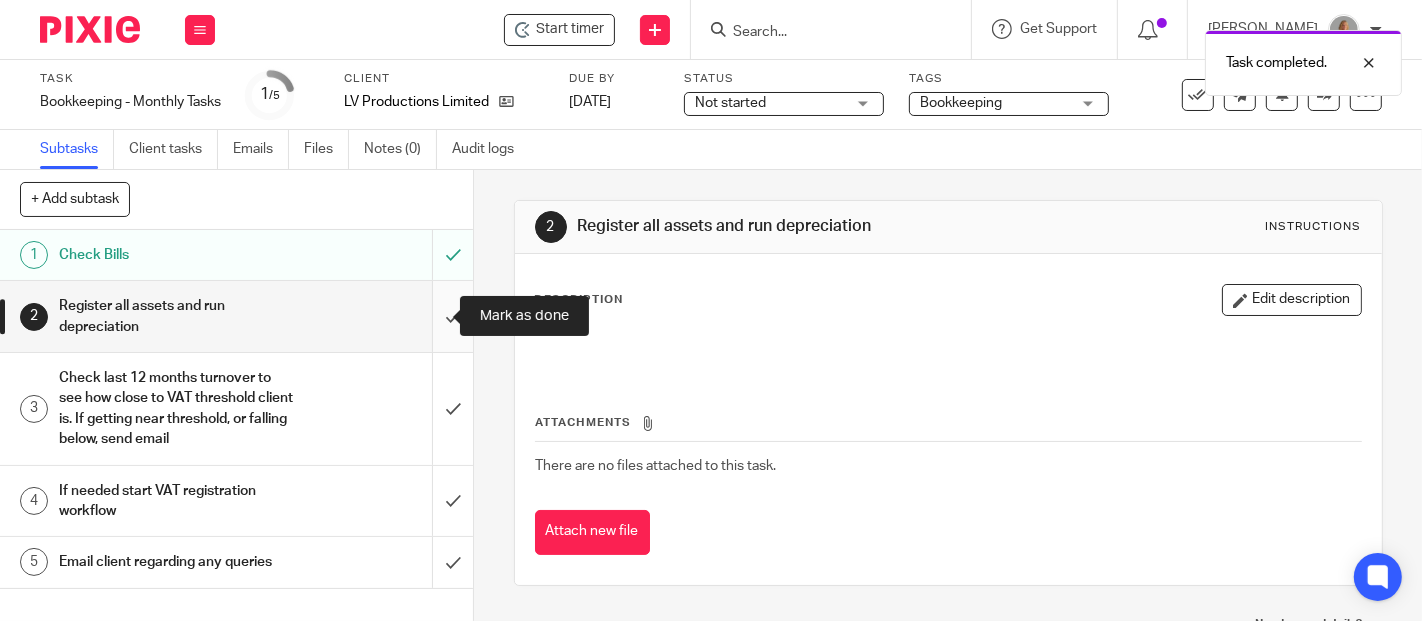 click at bounding box center [236, 316] 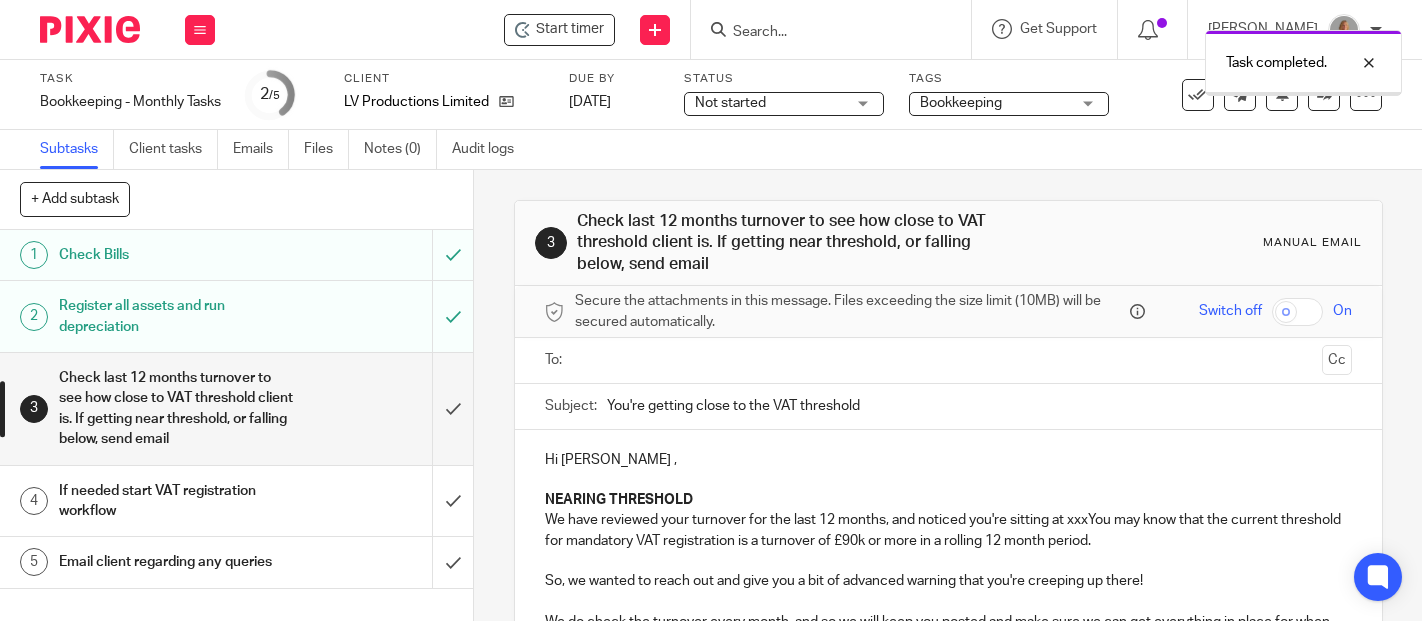scroll, scrollTop: 0, scrollLeft: 0, axis: both 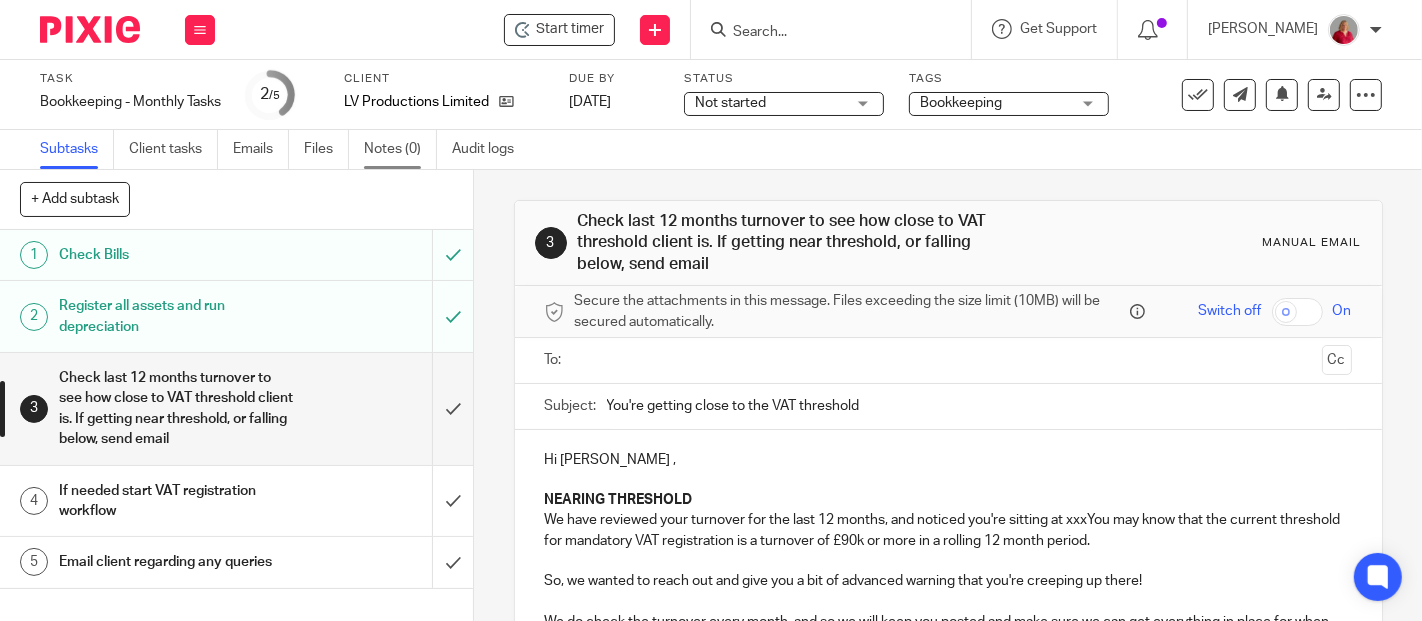 click on "Notes (0)" at bounding box center [400, 149] 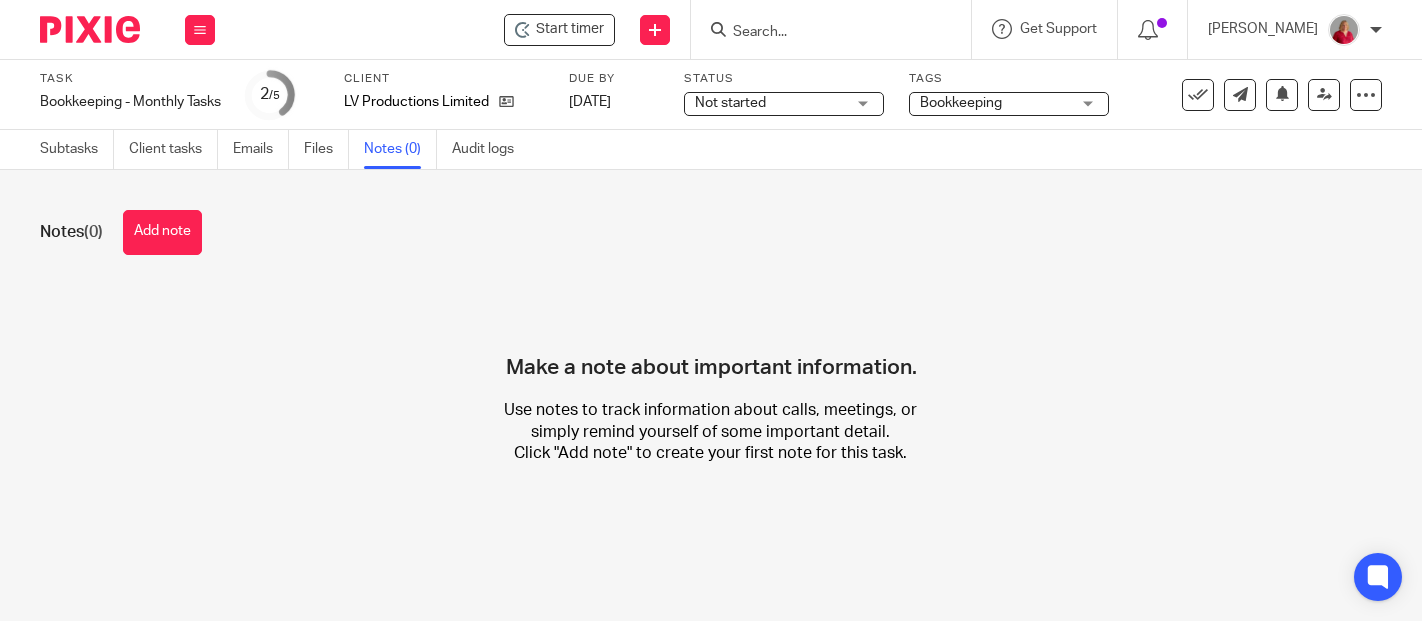 scroll, scrollTop: 0, scrollLeft: 0, axis: both 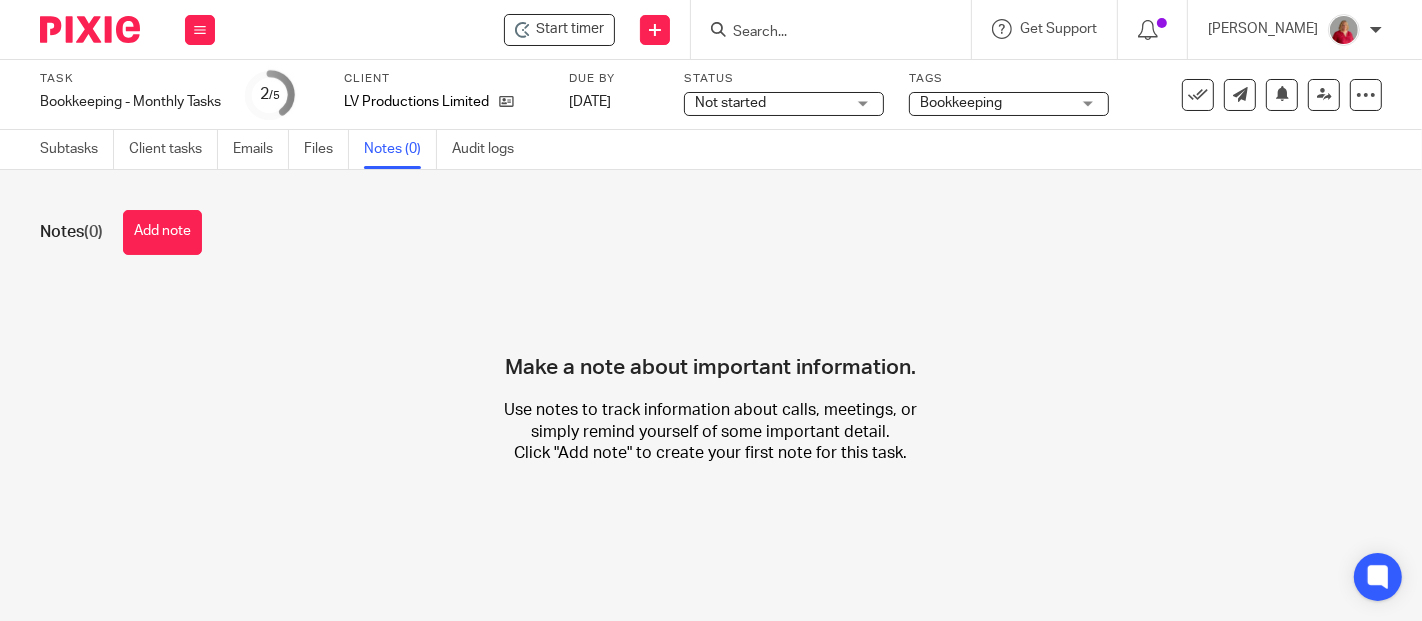 drag, startPoint x: 164, startPoint y: 229, endPoint x: 172, endPoint y: 239, distance: 12.806249 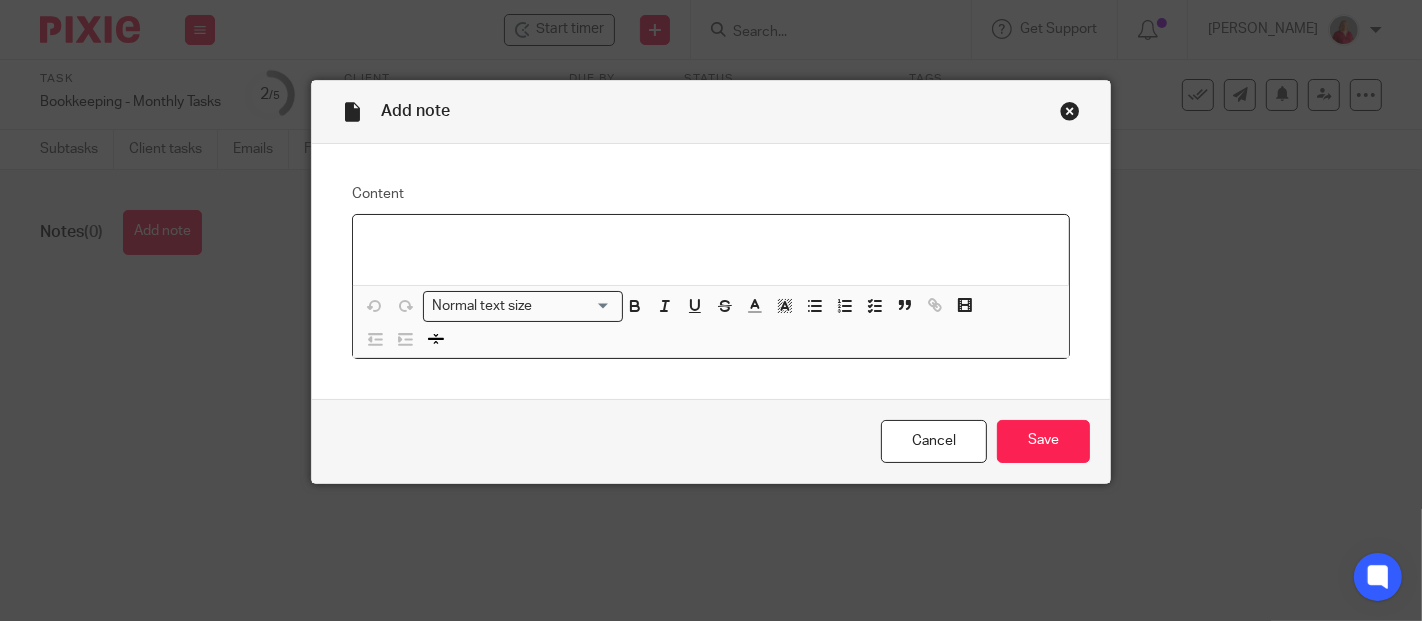 type 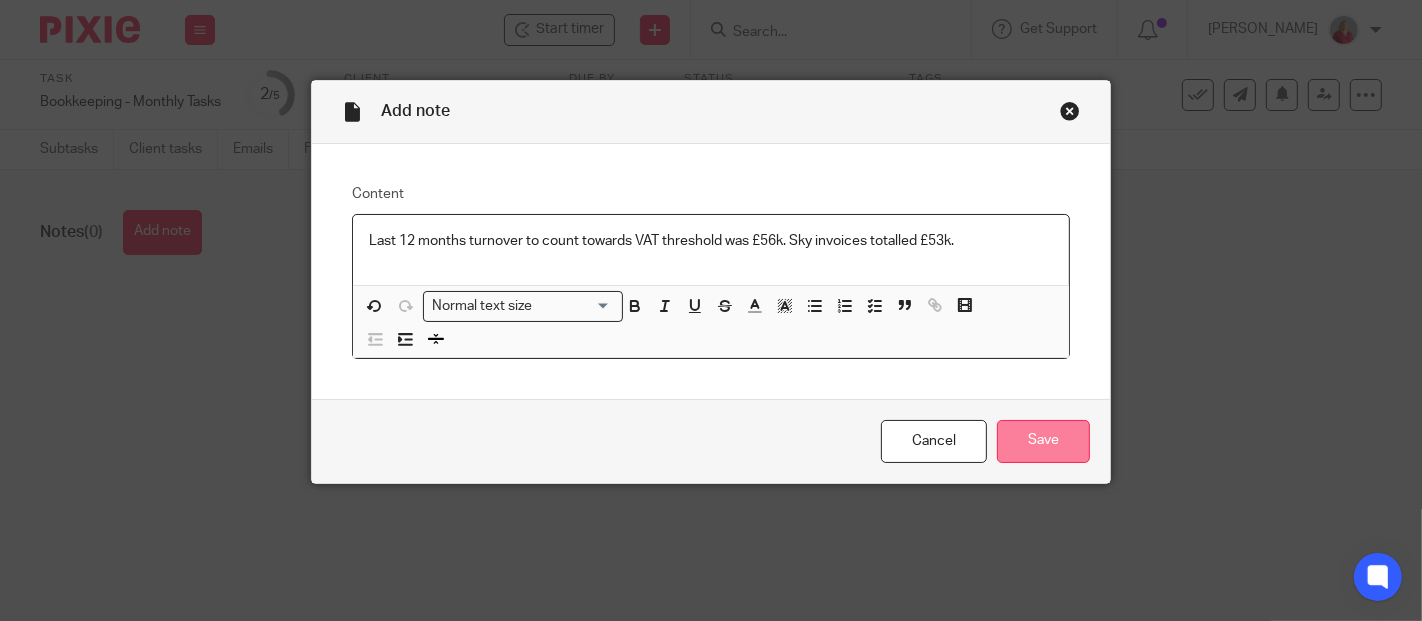 click on "Save" at bounding box center [1043, 441] 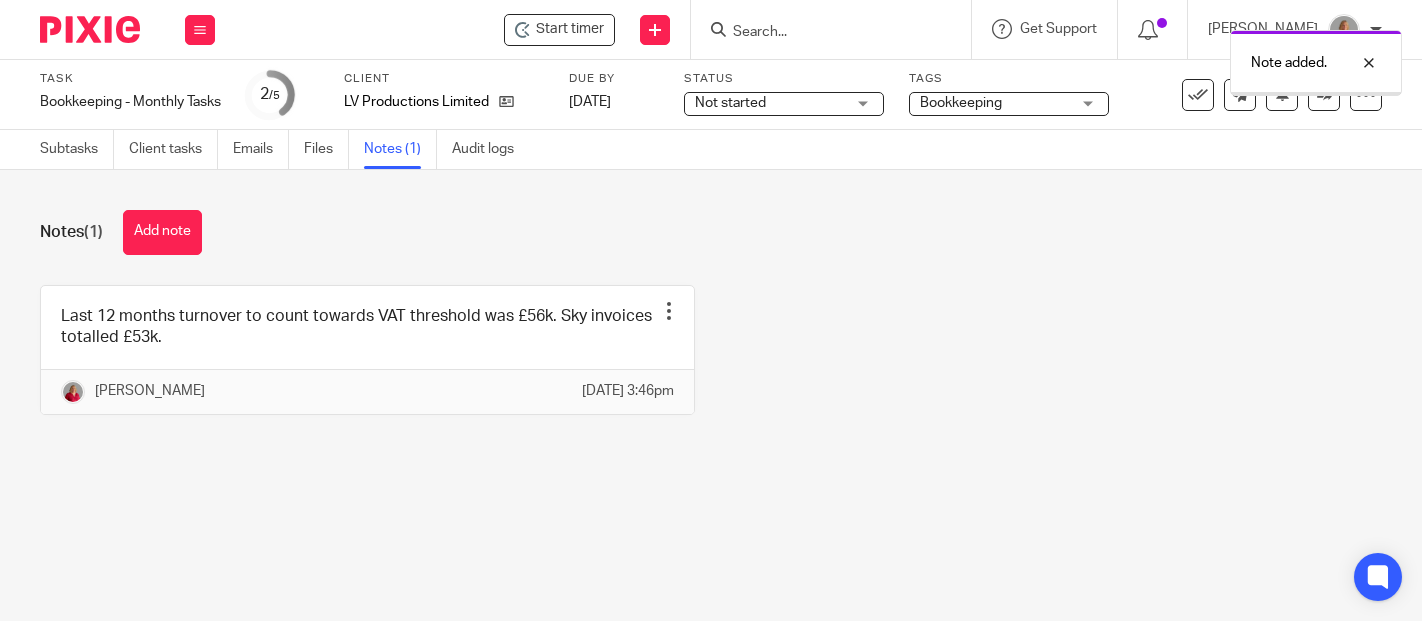 scroll, scrollTop: 0, scrollLeft: 0, axis: both 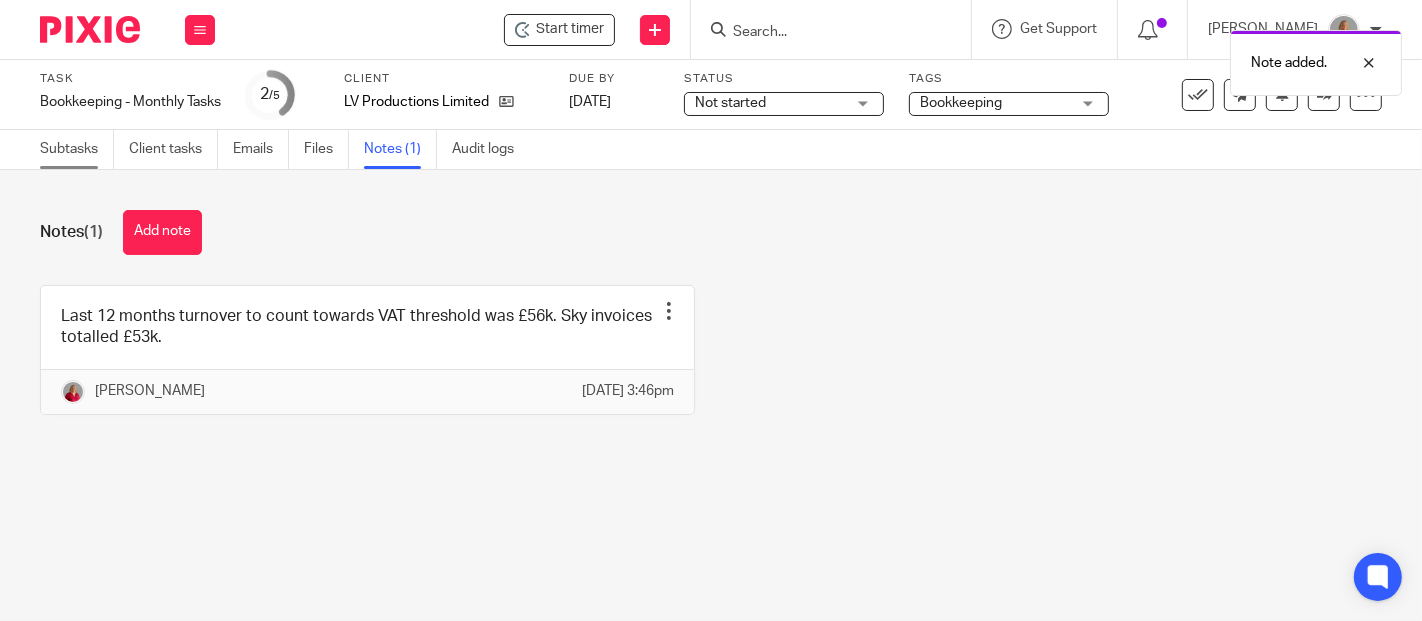drag, startPoint x: 79, startPoint y: 142, endPoint x: 342, endPoint y: 265, distance: 290.3412 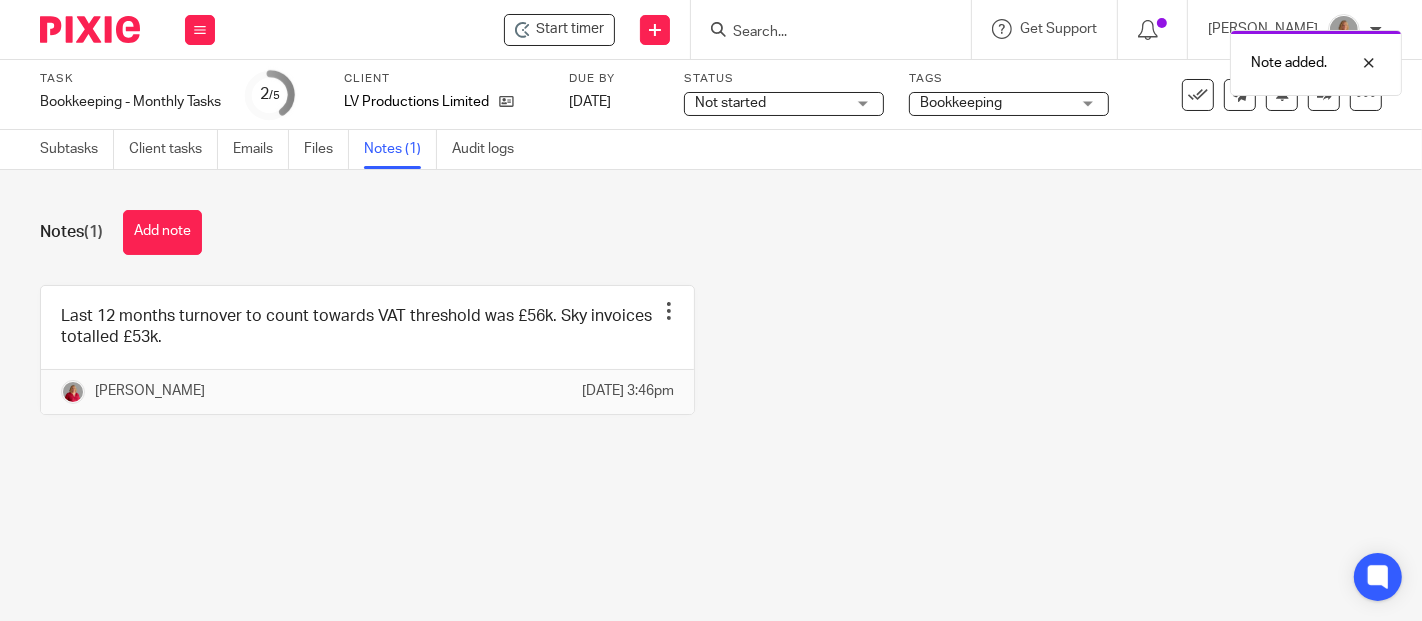 click on "Subtasks" at bounding box center (77, 149) 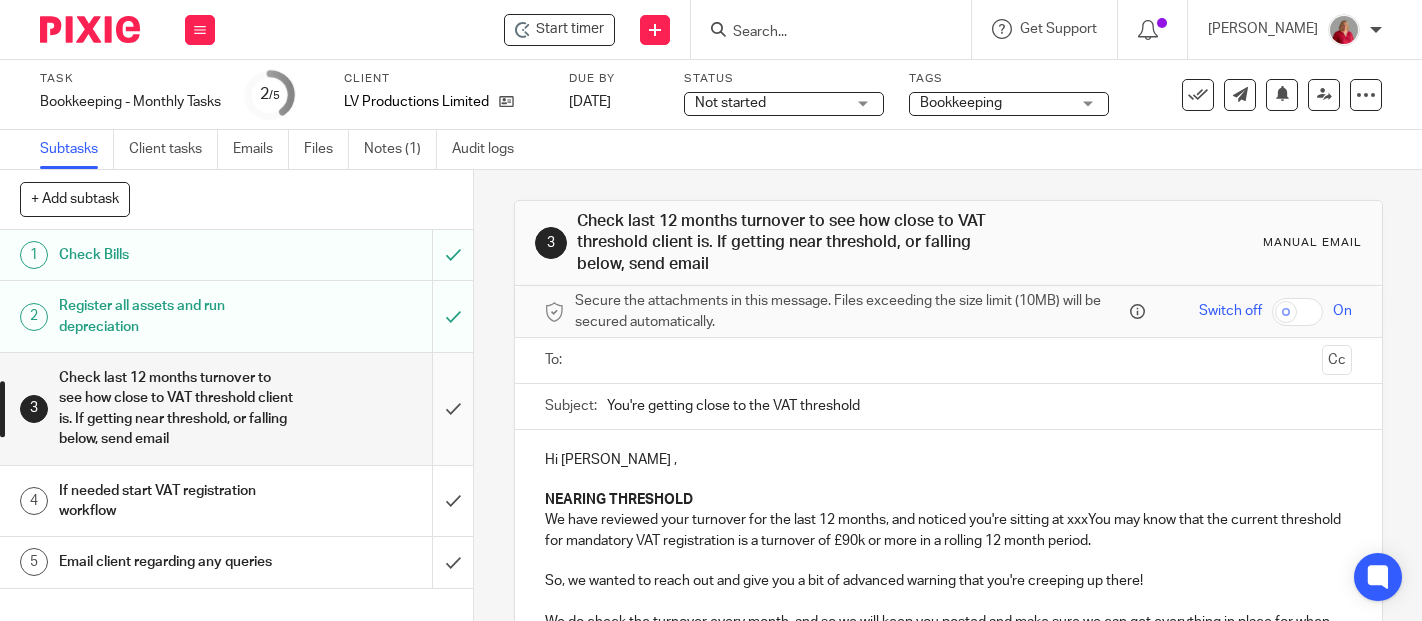 scroll, scrollTop: 0, scrollLeft: 0, axis: both 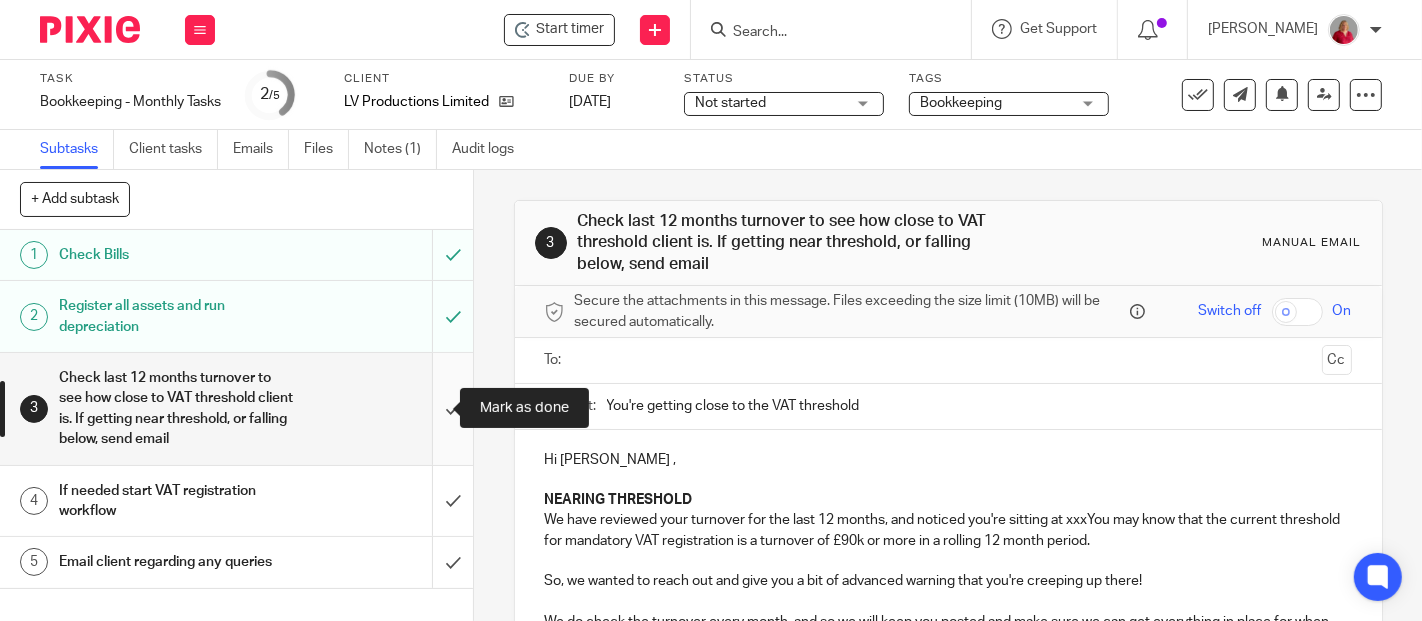 click at bounding box center (236, 408) 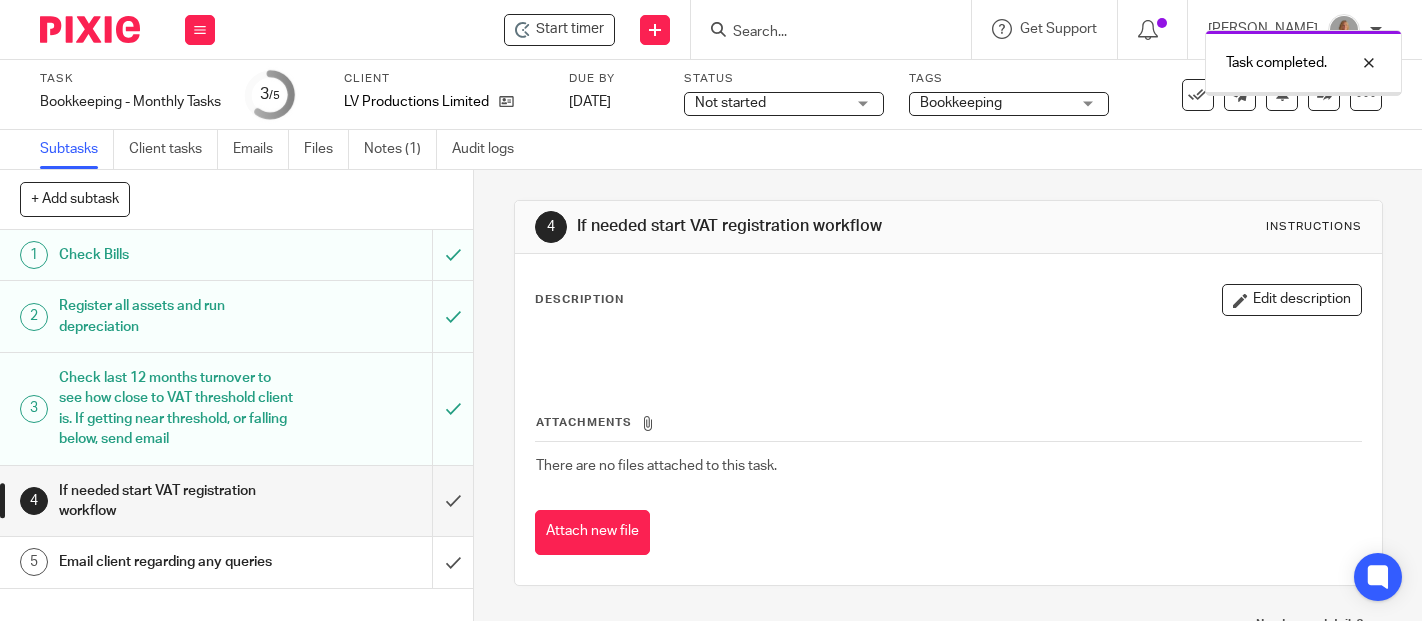 scroll, scrollTop: 0, scrollLeft: 0, axis: both 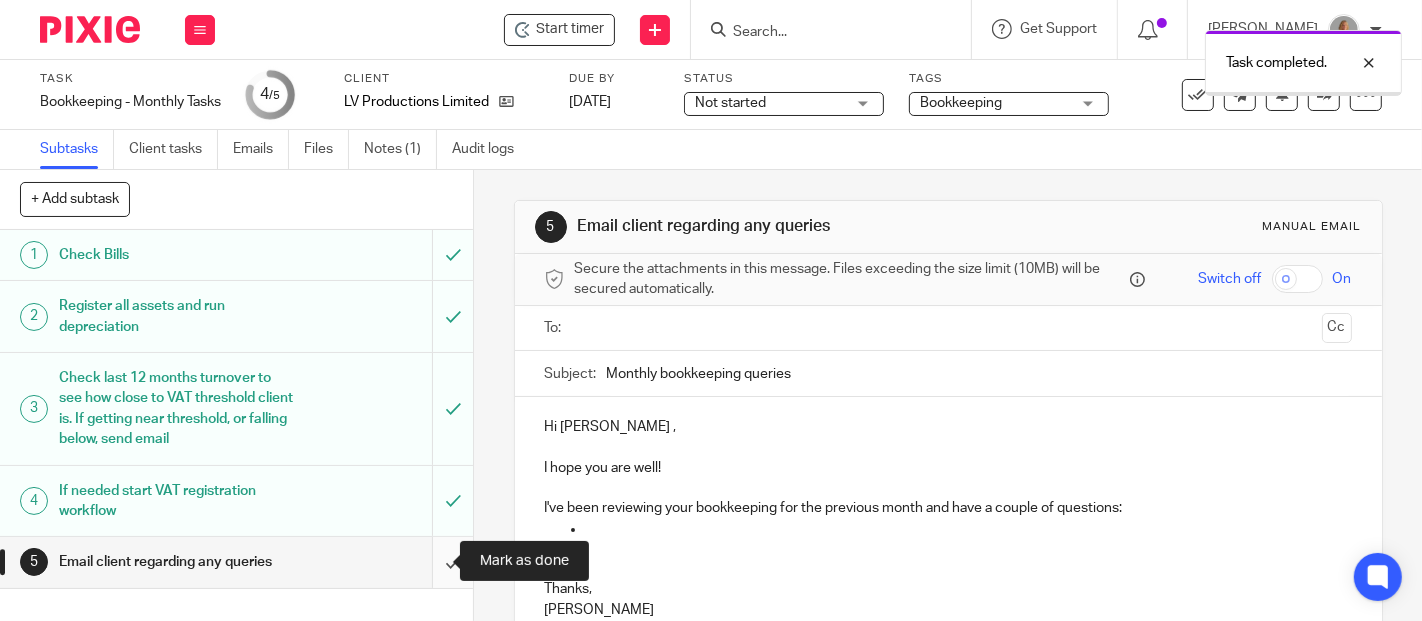 click at bounding box center [236, 562] 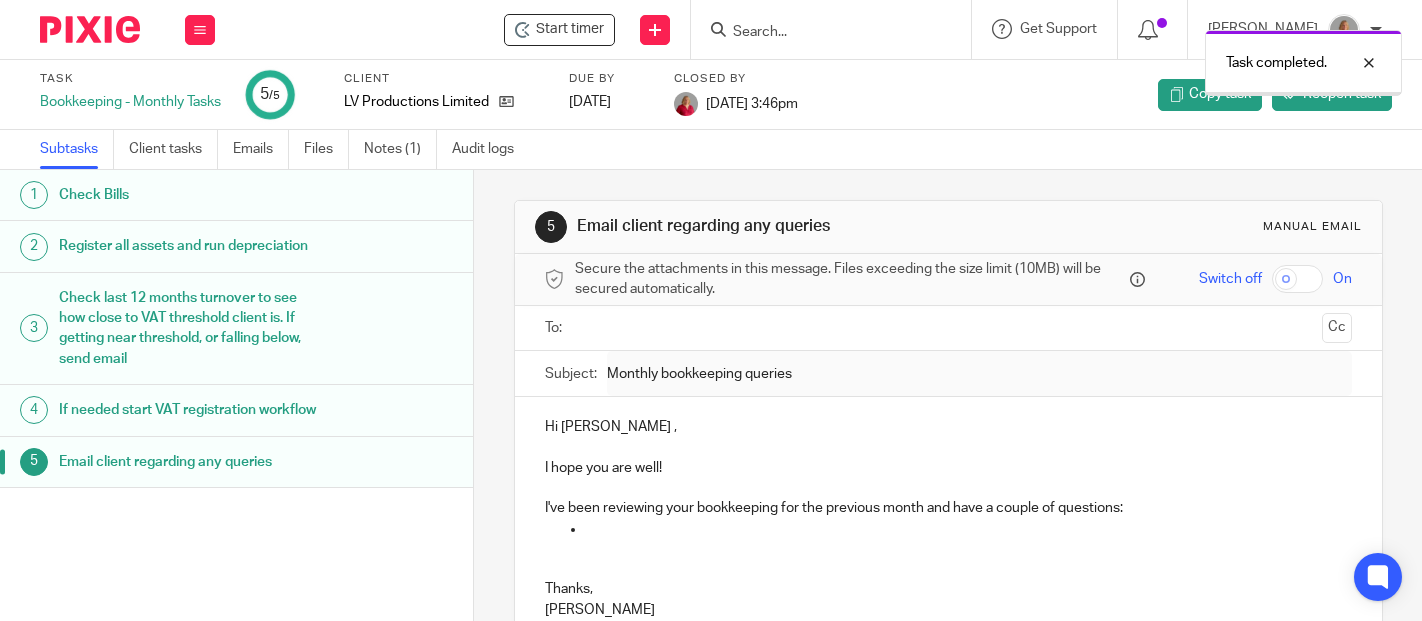scroll, scrollTop: 0, scrollLeft: 0, axis: both 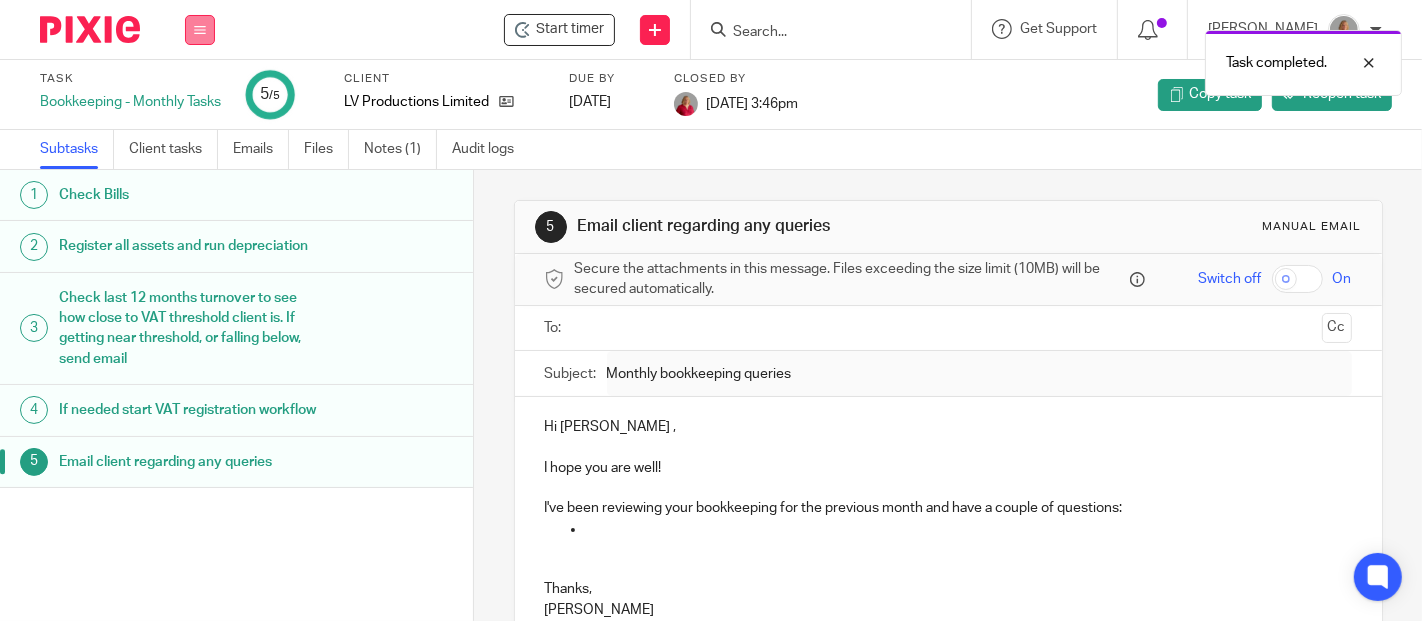 click at bounding box center (200, 30) 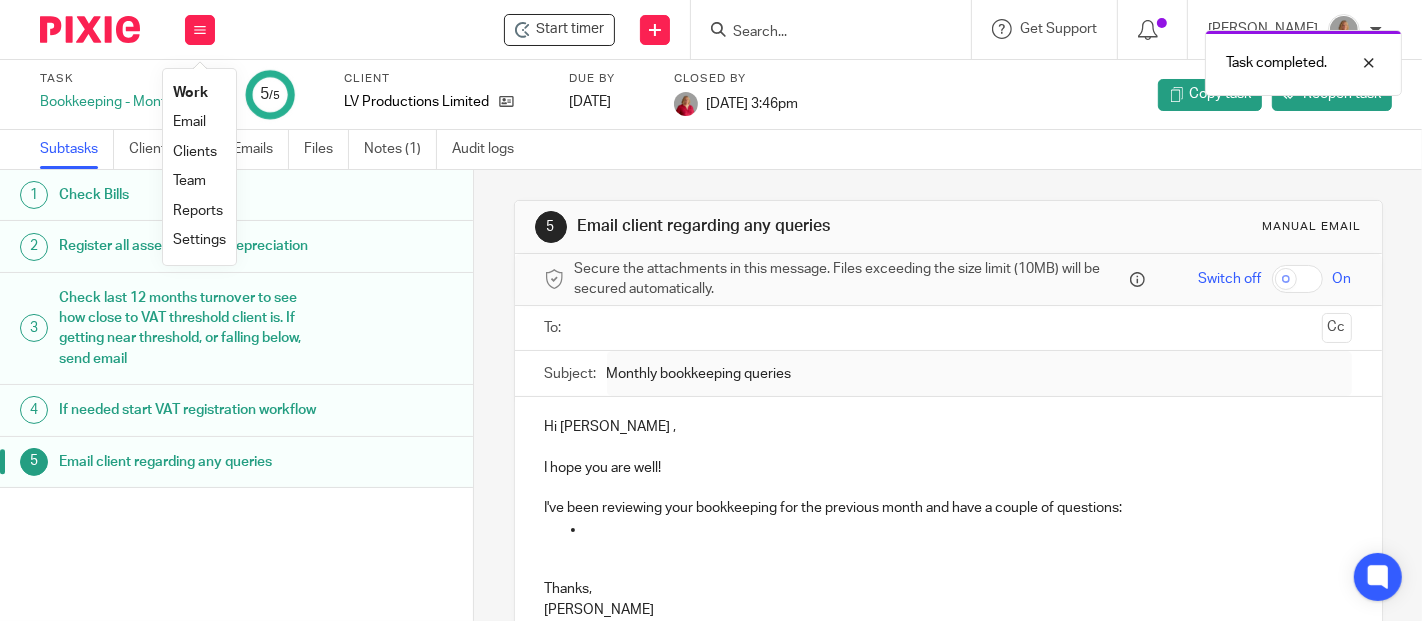 click on "Work" at bounding box center (190, 93) 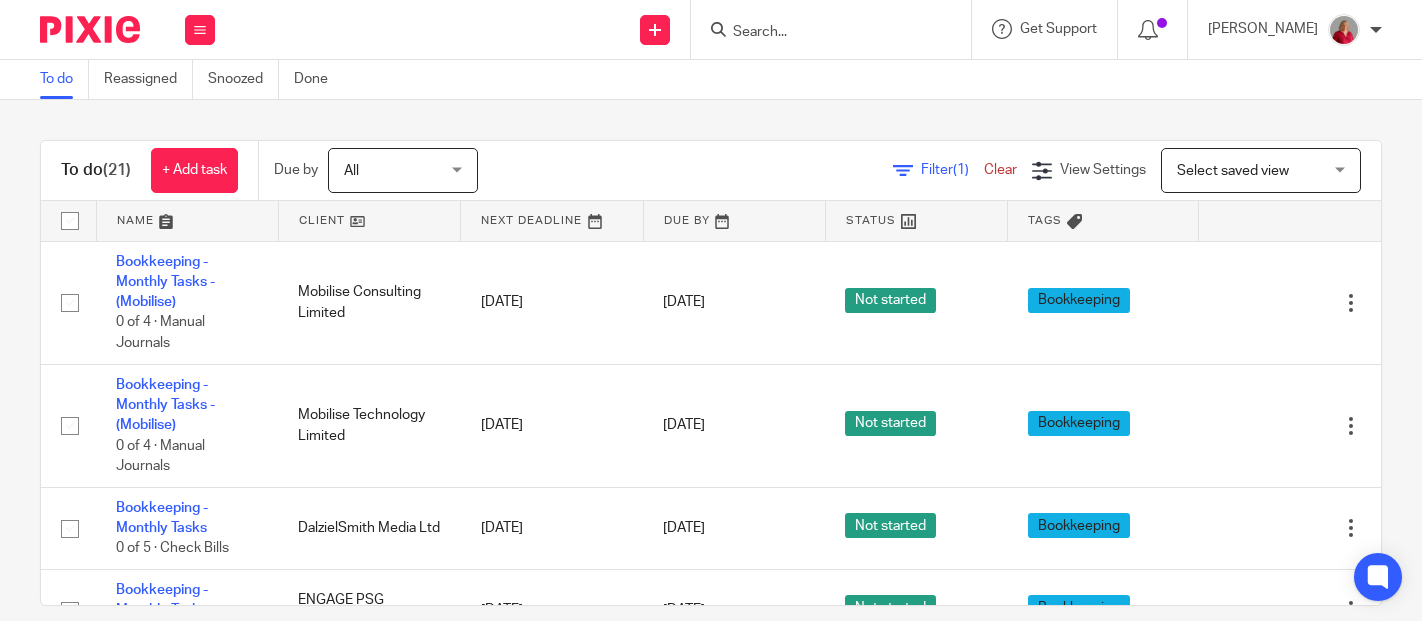 scroll, scrollTop: 0, scrollLeft: 0, axis: both 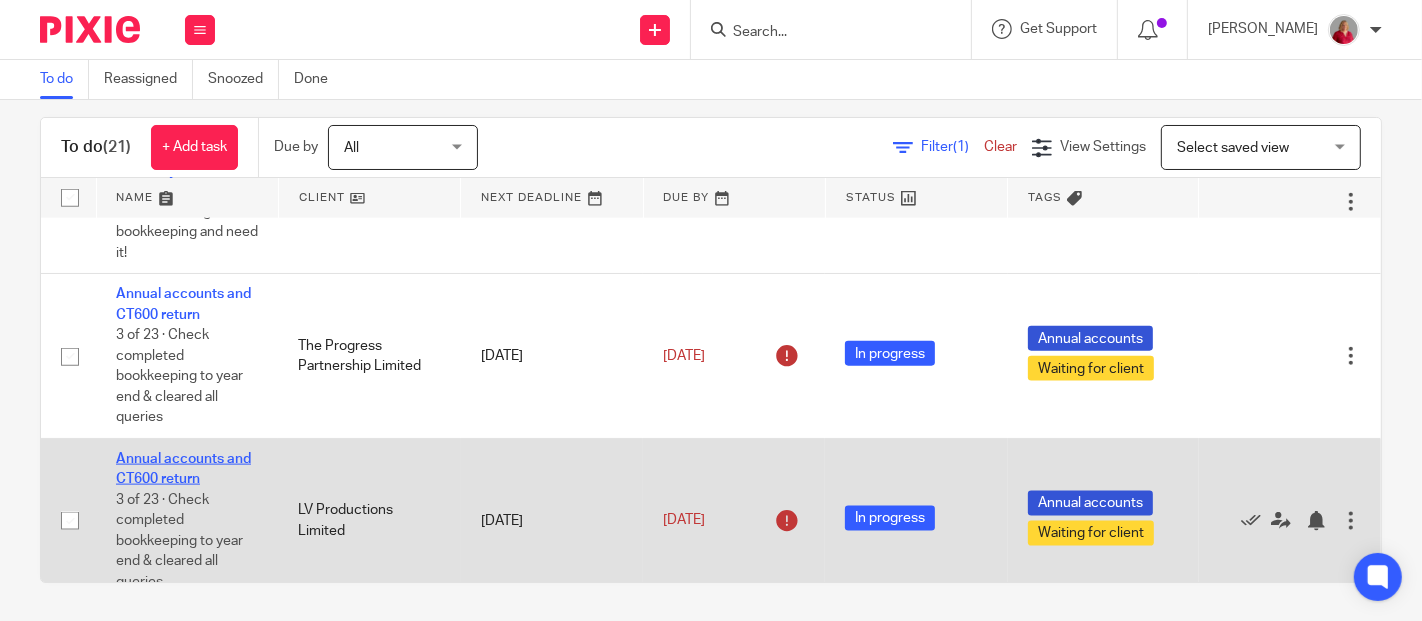 click on "Annual accounts and CT600 return" at bounding box center (183, 469) 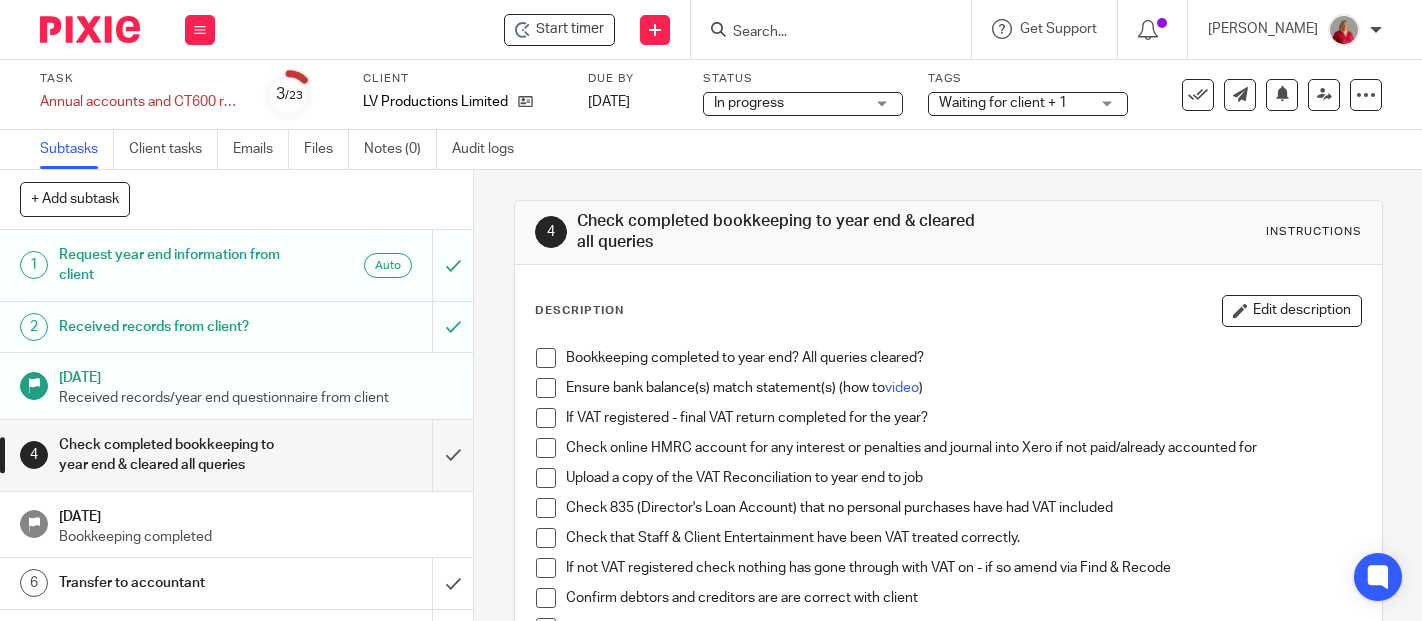 scroll, scrollTop: 0, scrollLeft: 0, axis: both 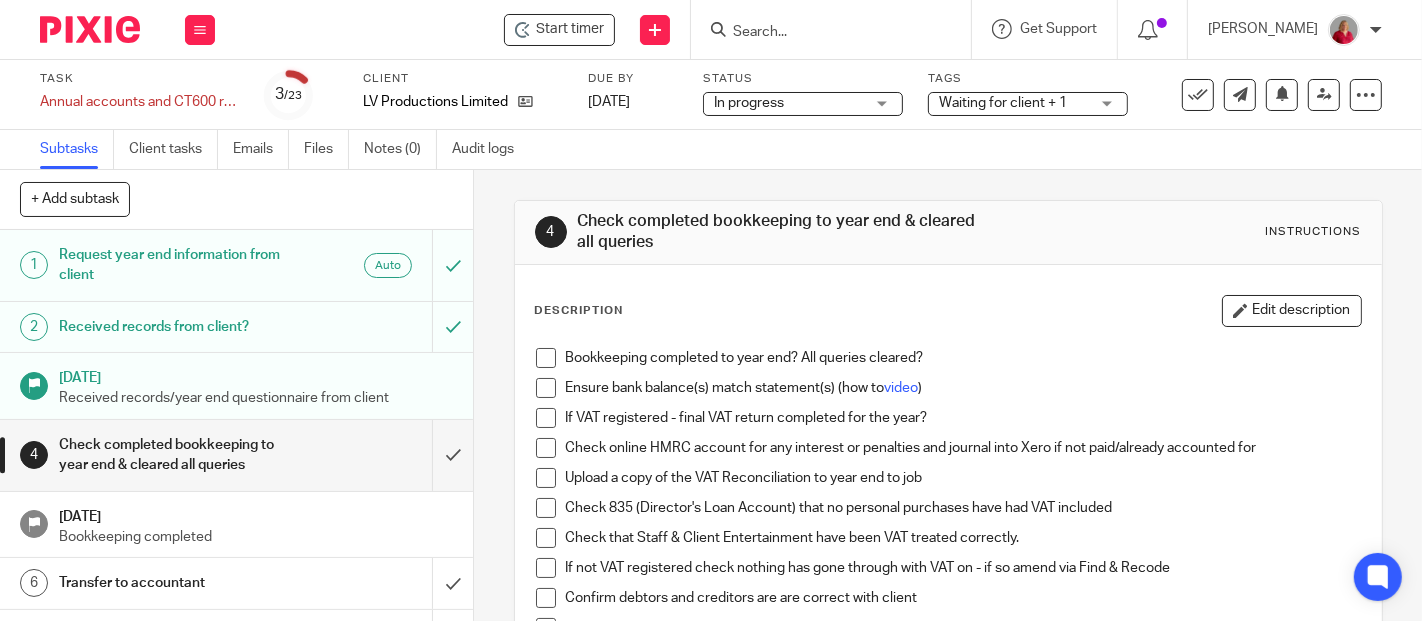 click at bounding box center (546, 358) 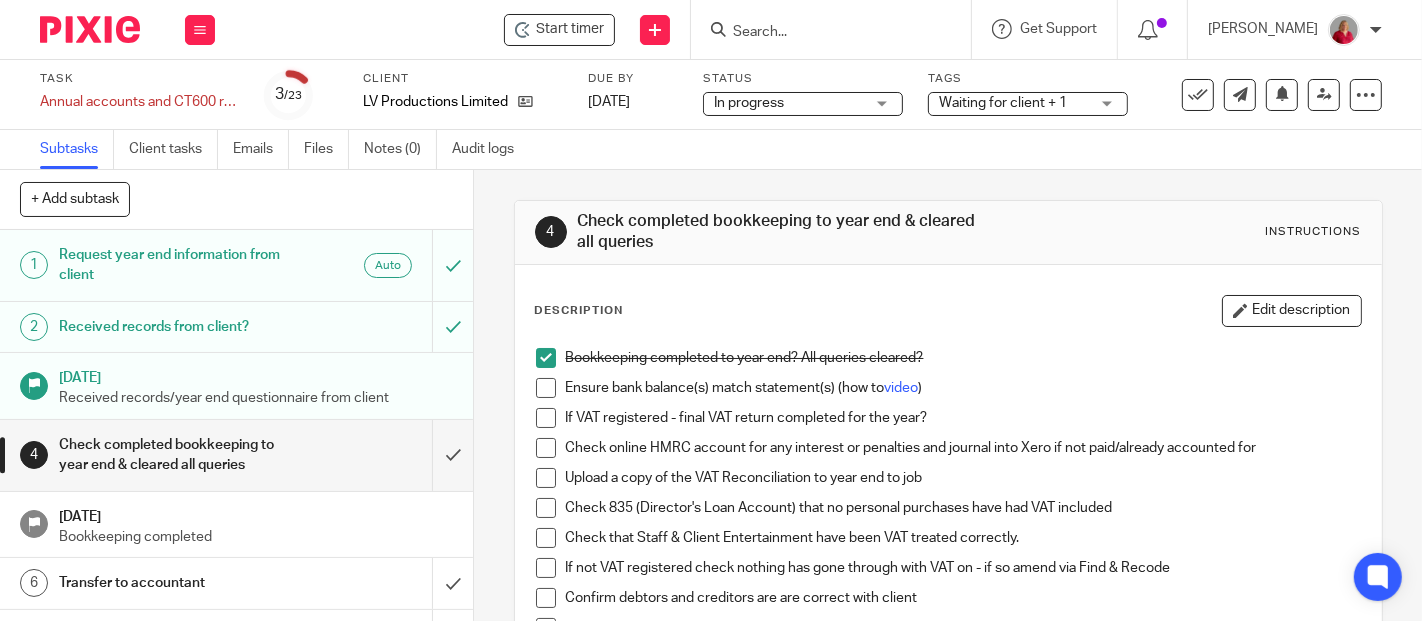 click at bounding box center [546, 388] 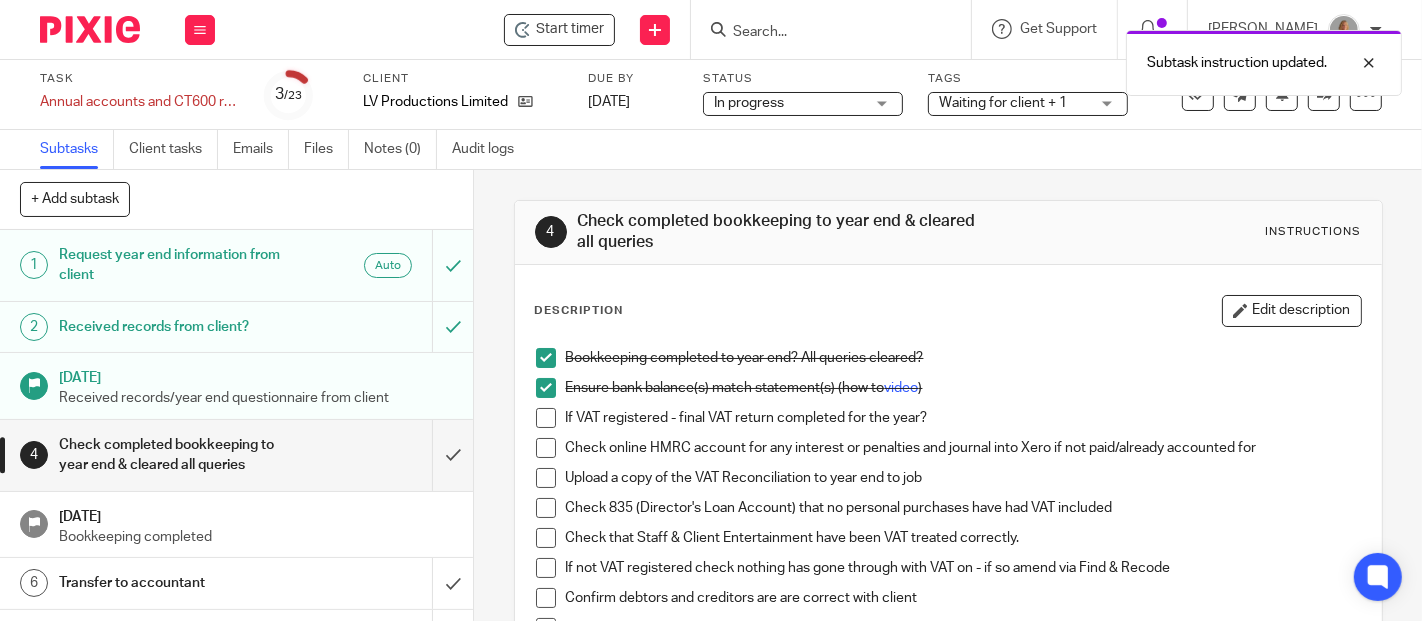 scroll, scrollTop: 111, scrollLeft: 0, axis: vertical 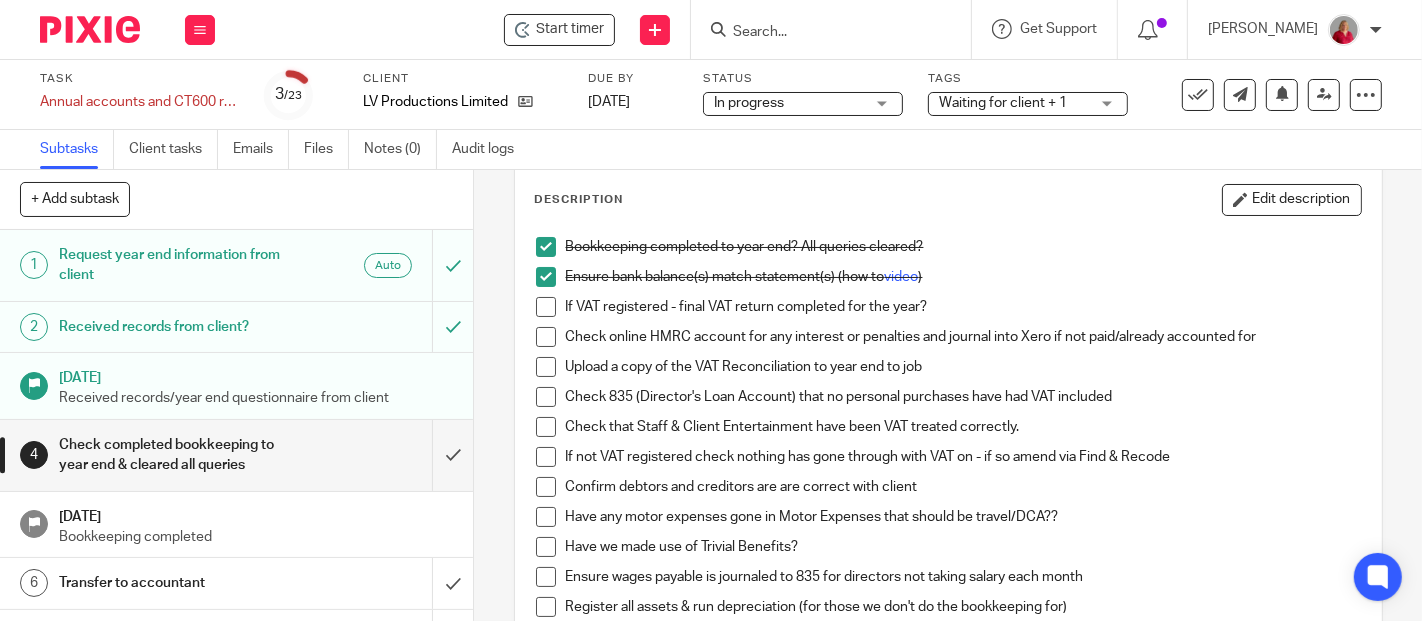 click at bounding box center (546, 457) 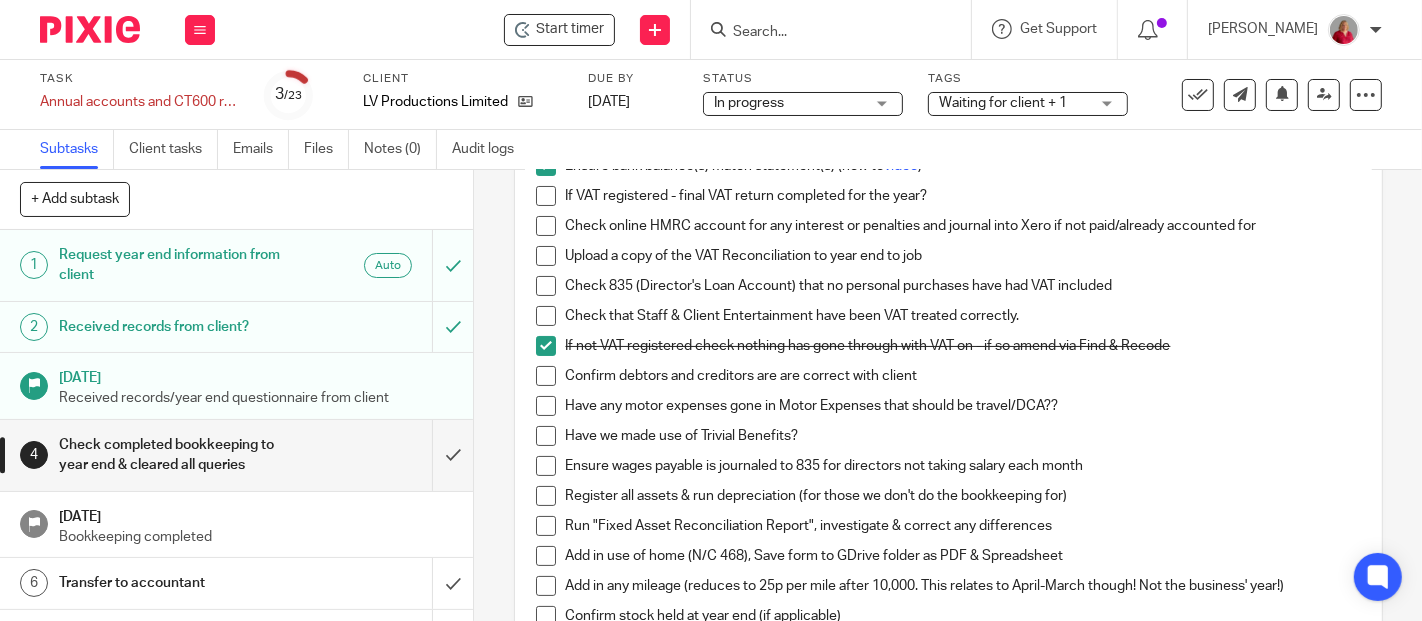 scroll, scrollTop: 333, scrollLeft: 0, axis: vertical 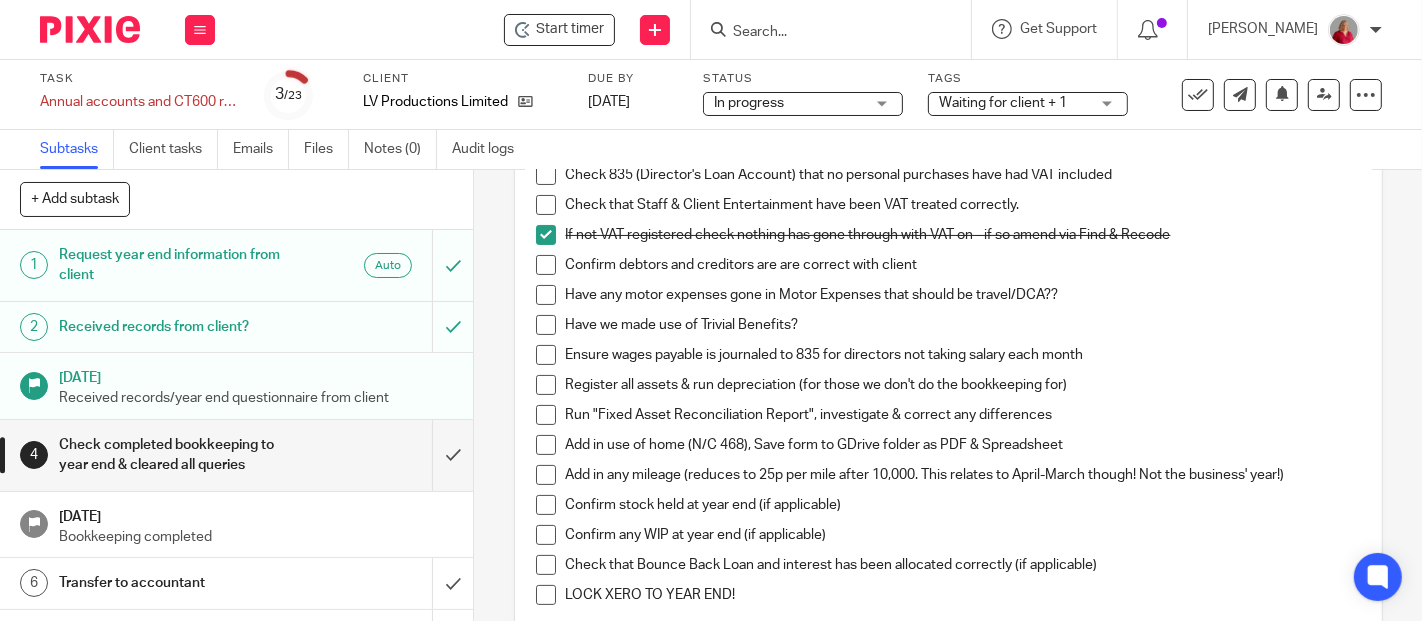 click at bounding box center (546, 265) 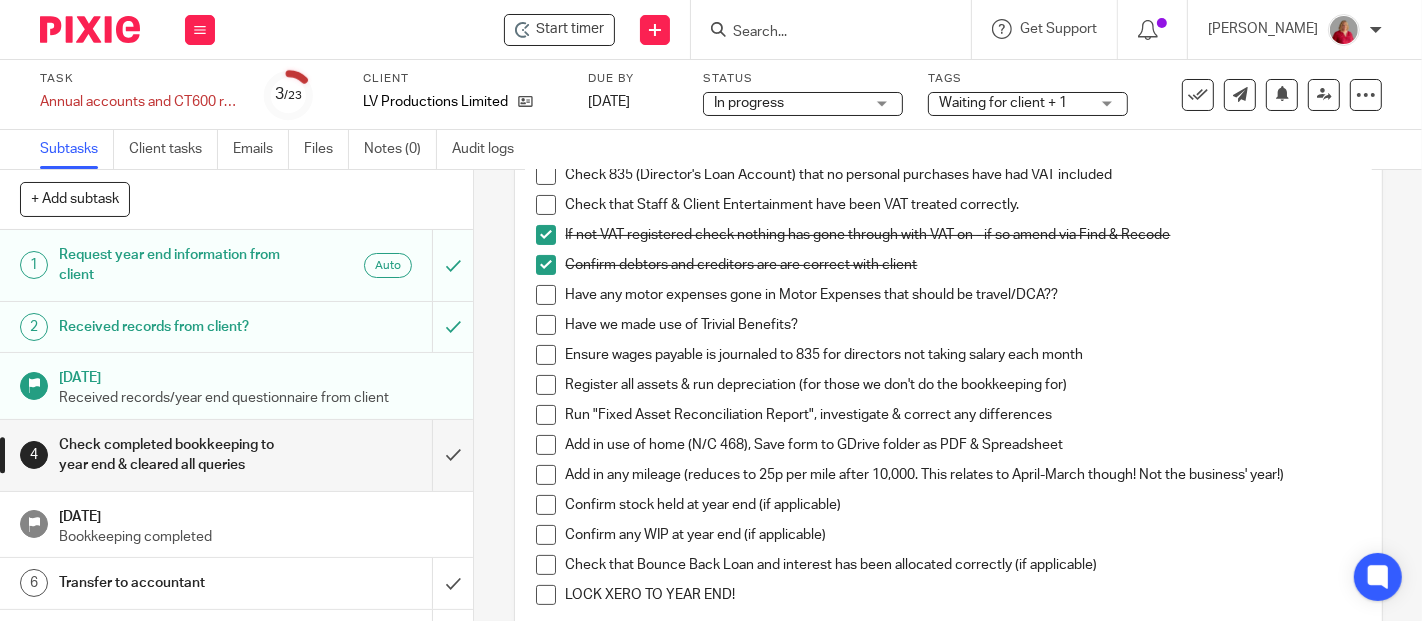 click at bounding box center (546, 295) 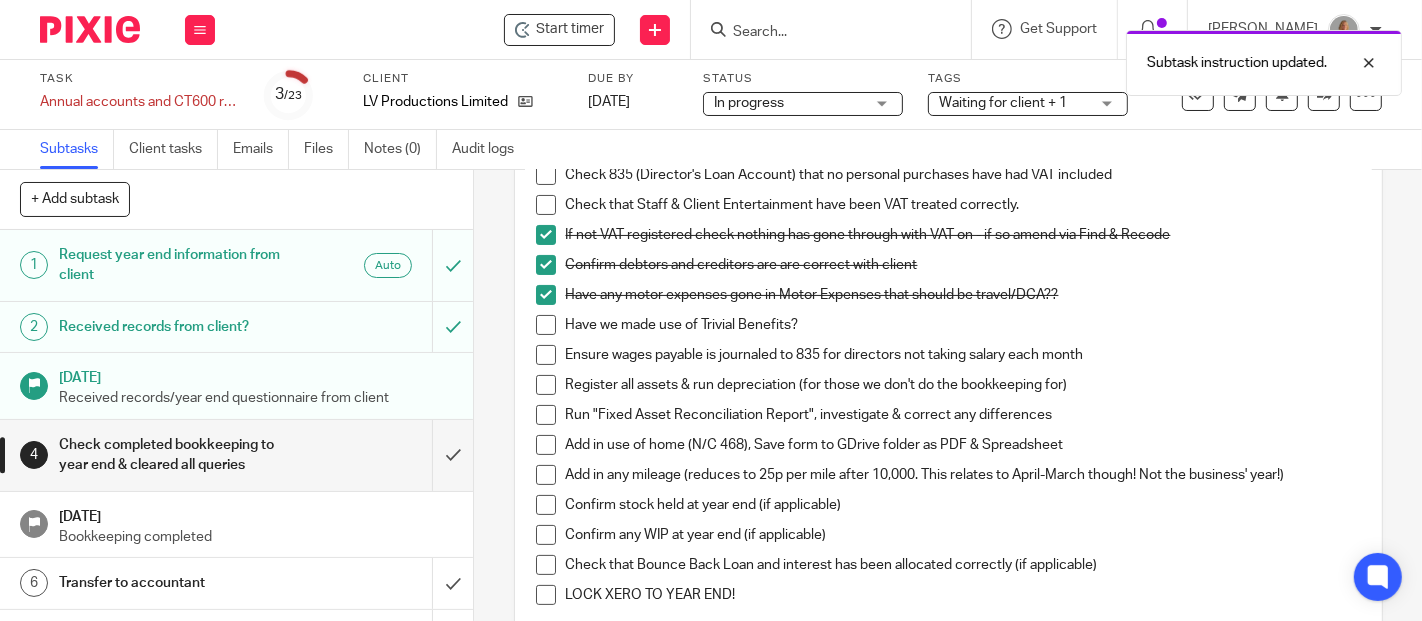 click on "Bookkeeping completed to year end? All queries cleared?   Ensure bank balance(s) match statement(s) (how to  video )   If VAT registered - final VAT return completed for the year?   Check online HMRC account for any interest or penalties and journal into Xero if not paid/already accounted for   Upload a copy of the VAT Reconciliation to year end to job   Check 835 (Director's Loan Account) that no personal purchases have had VAT included   Check that Staff & Client Entertainment have been VAT treated correctly.   If not VAT registered check nothing has gone through with VAT on - if so amend via Find & Recode   Confirm debtors and creditors are are correct with client   Have any motor expenses gone in Motor Expenses that should be travel/DCA??   Have we made use of Trivial Benefits?   Ensure wages payable is journaled to 835 for directors not taking salary each month   Register all assets & run depreciation (for those we don't do the bookkeeping for)         Confirm stock held at year end (if applicable)" at bounding box center [948, 353] 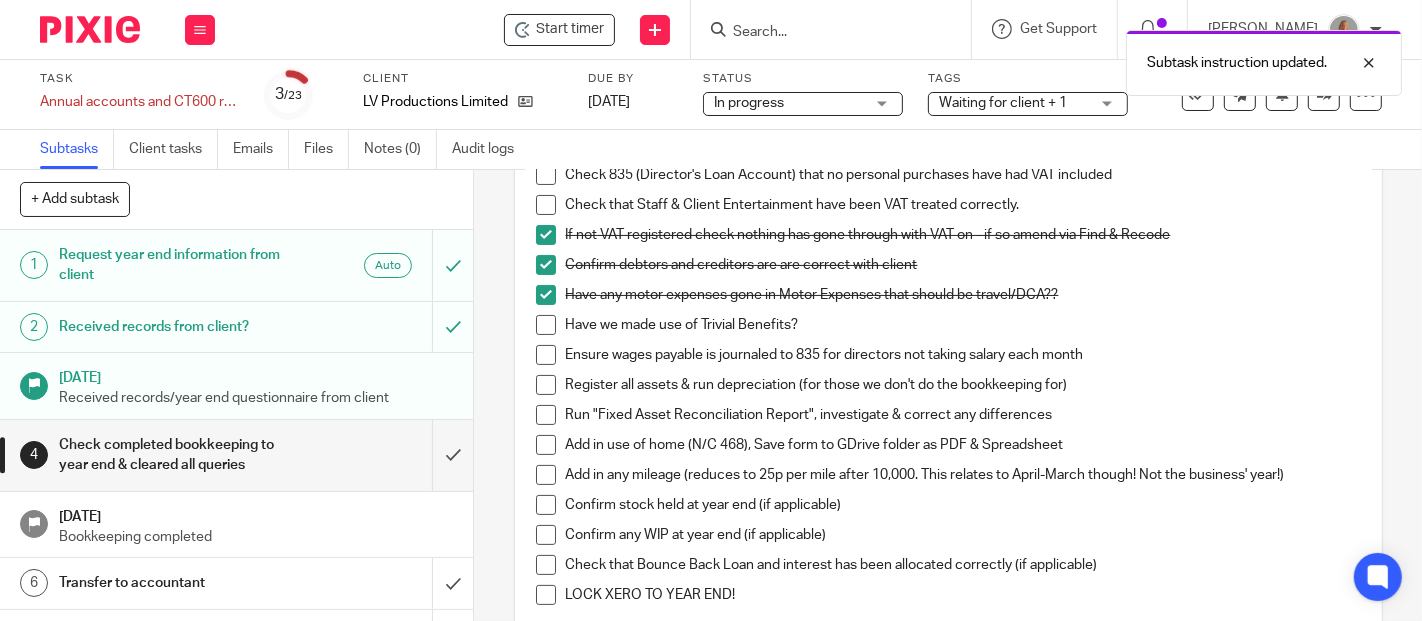 click at bounding box center [546, 325] 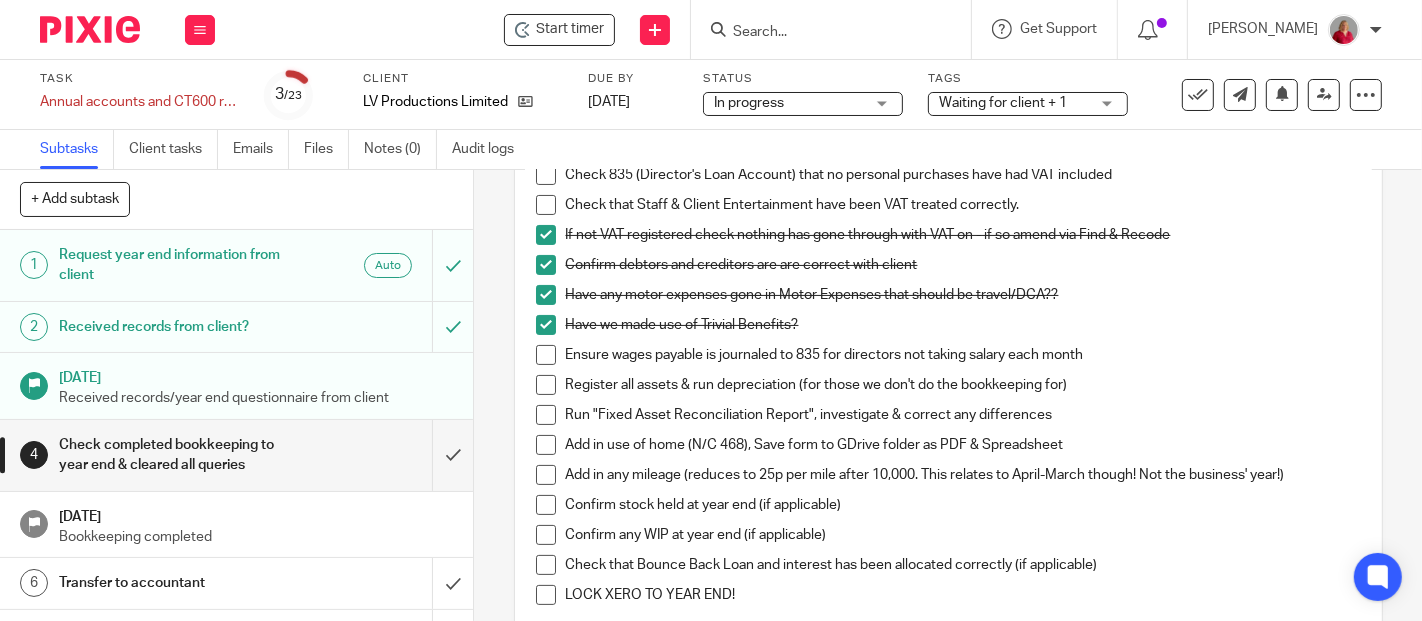 click at bounding box center [546, 355] 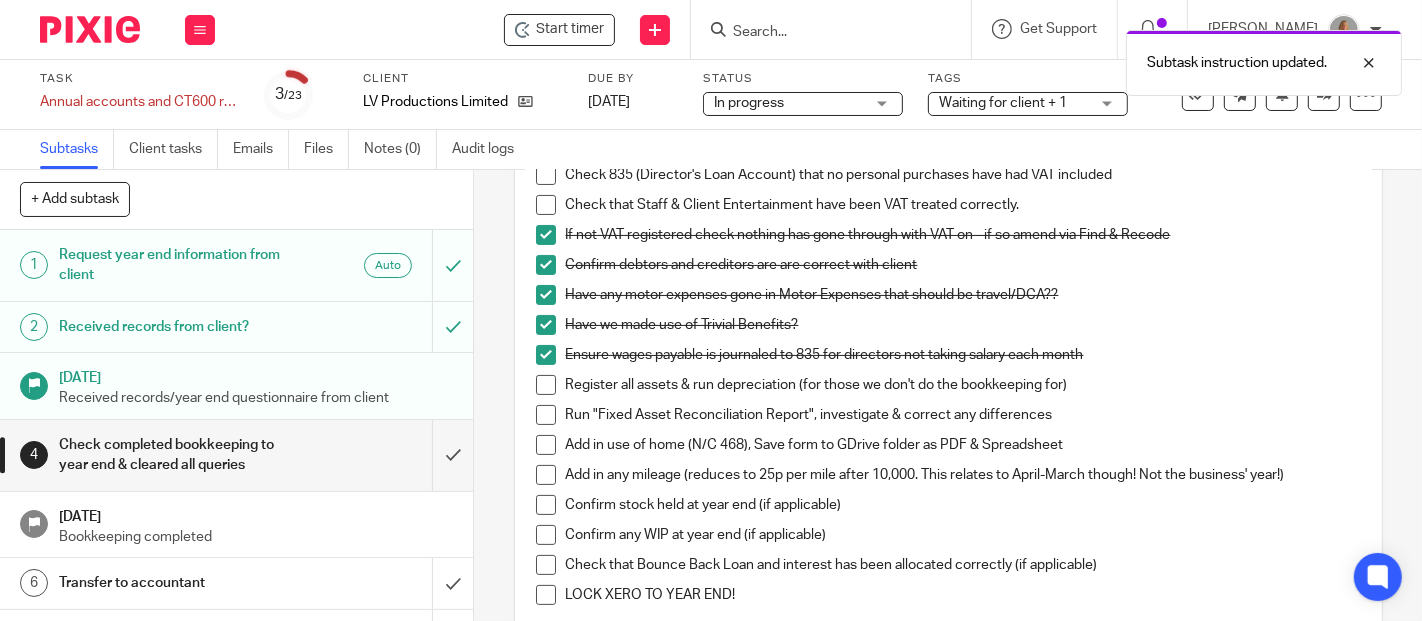 click at bounding box center (546, 385) 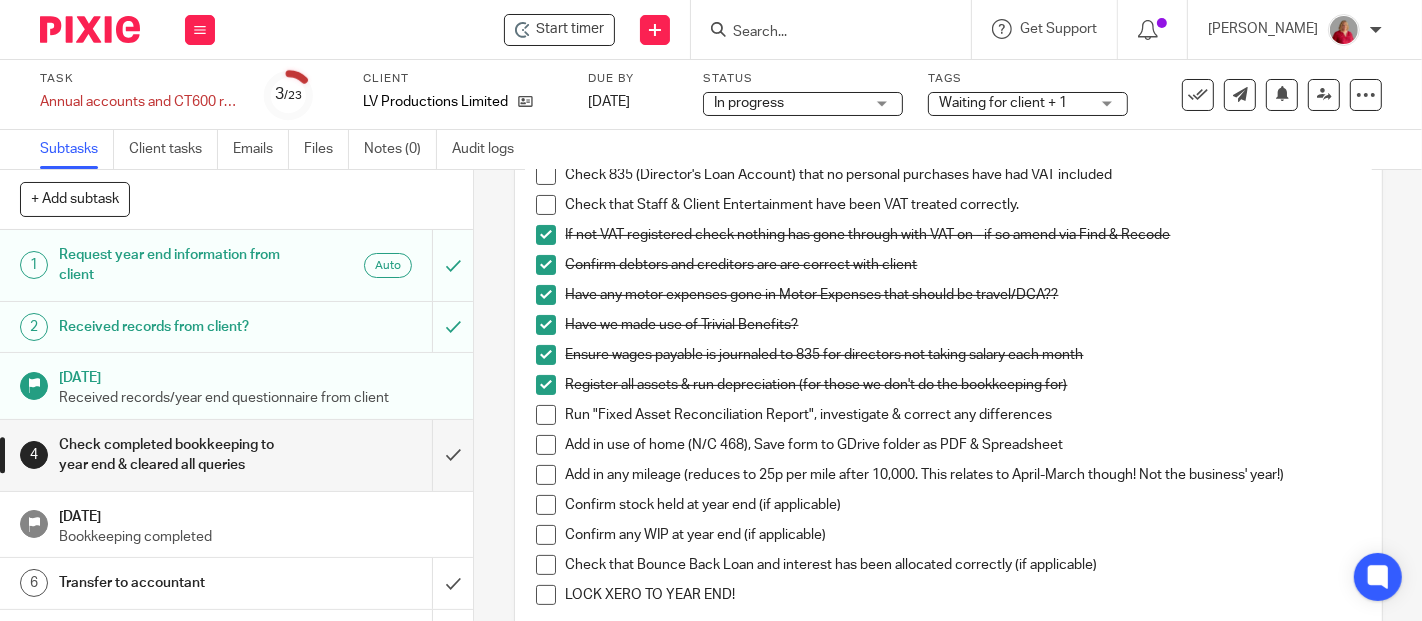 click at bounding box center (546, 415) 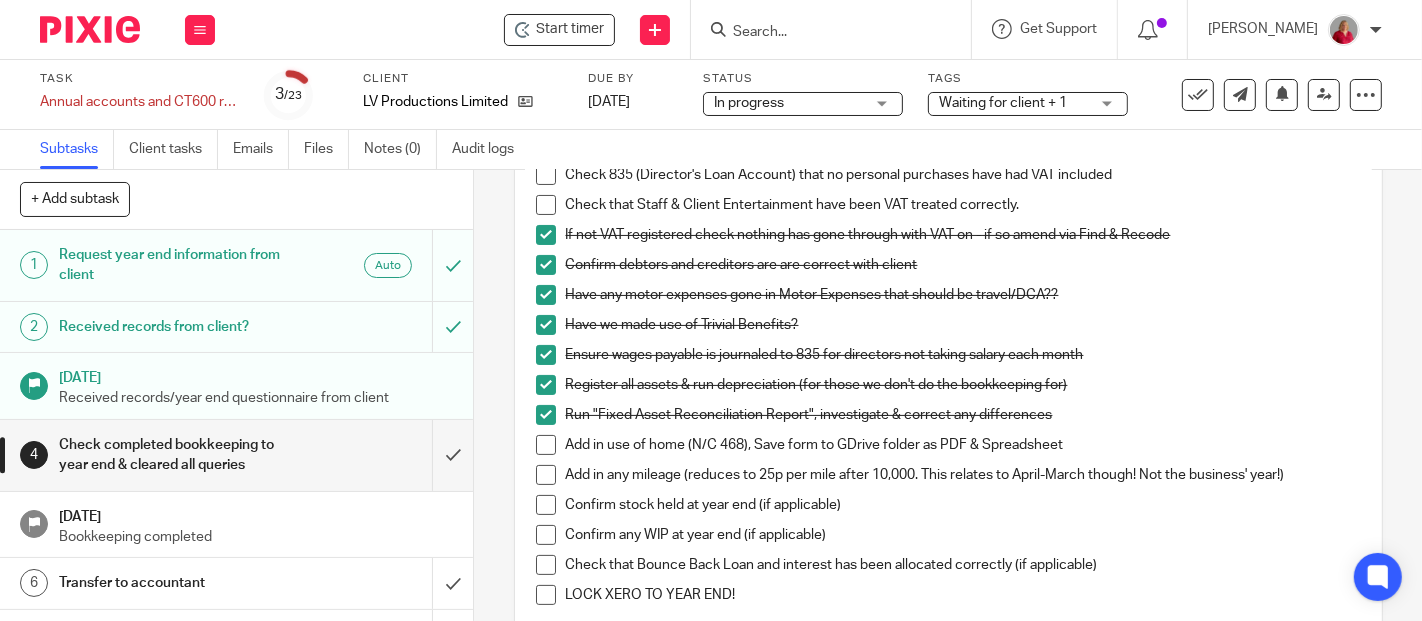 click on "Add in use of home (N/C 468), Save form to GDrive folder as PDF & Spreadsheet" at bounding box center [948, 450] 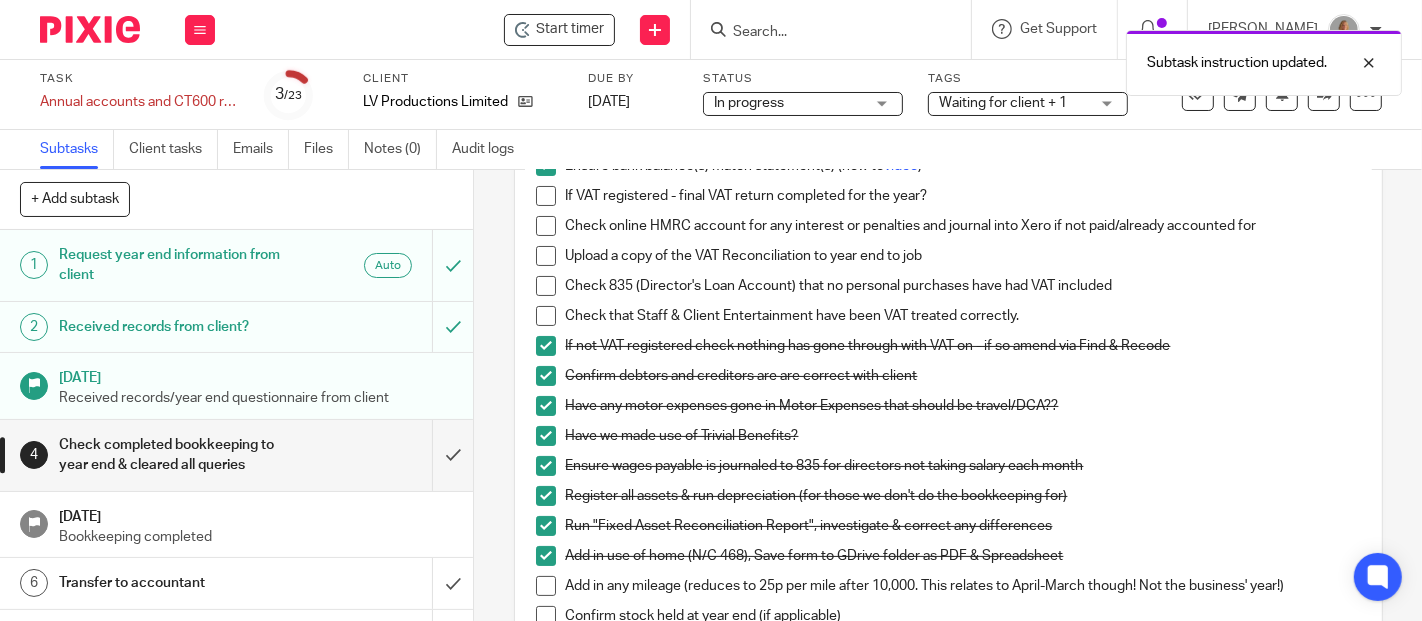 scroll, scrollTop: 111, scrollLeft: 0, axis: vertical 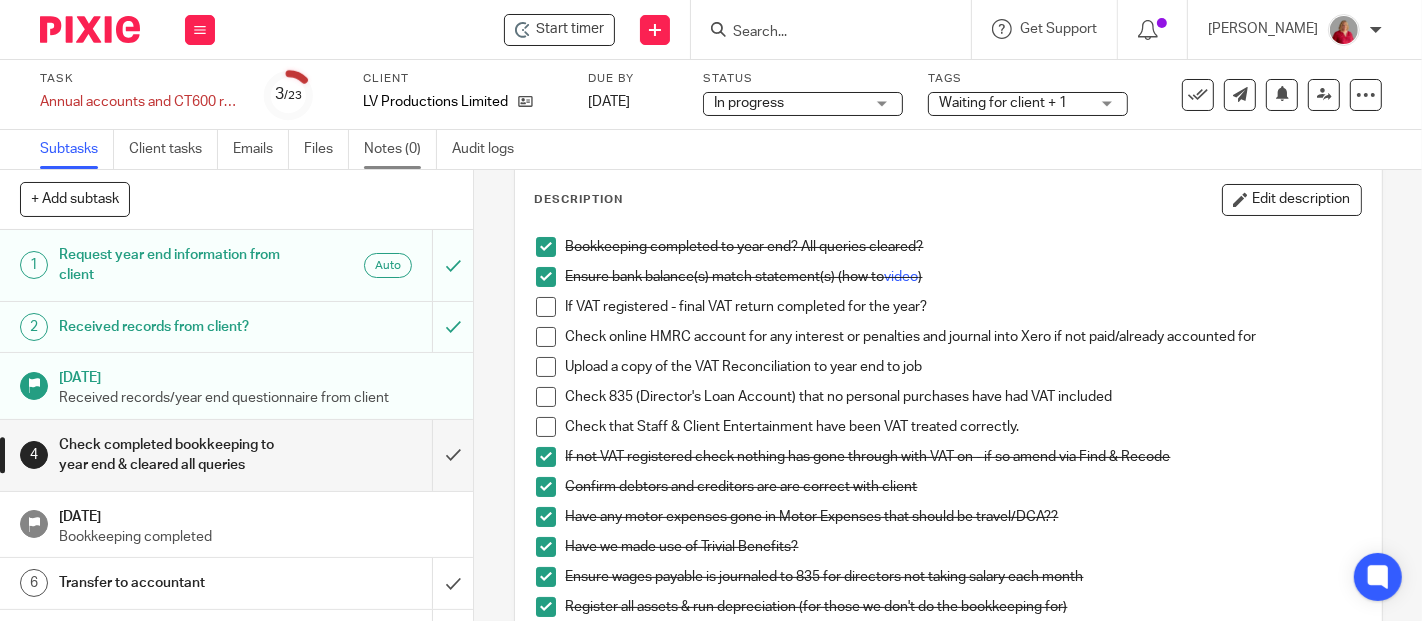 click on "Notes (0)" at bounding box center (400, 149) 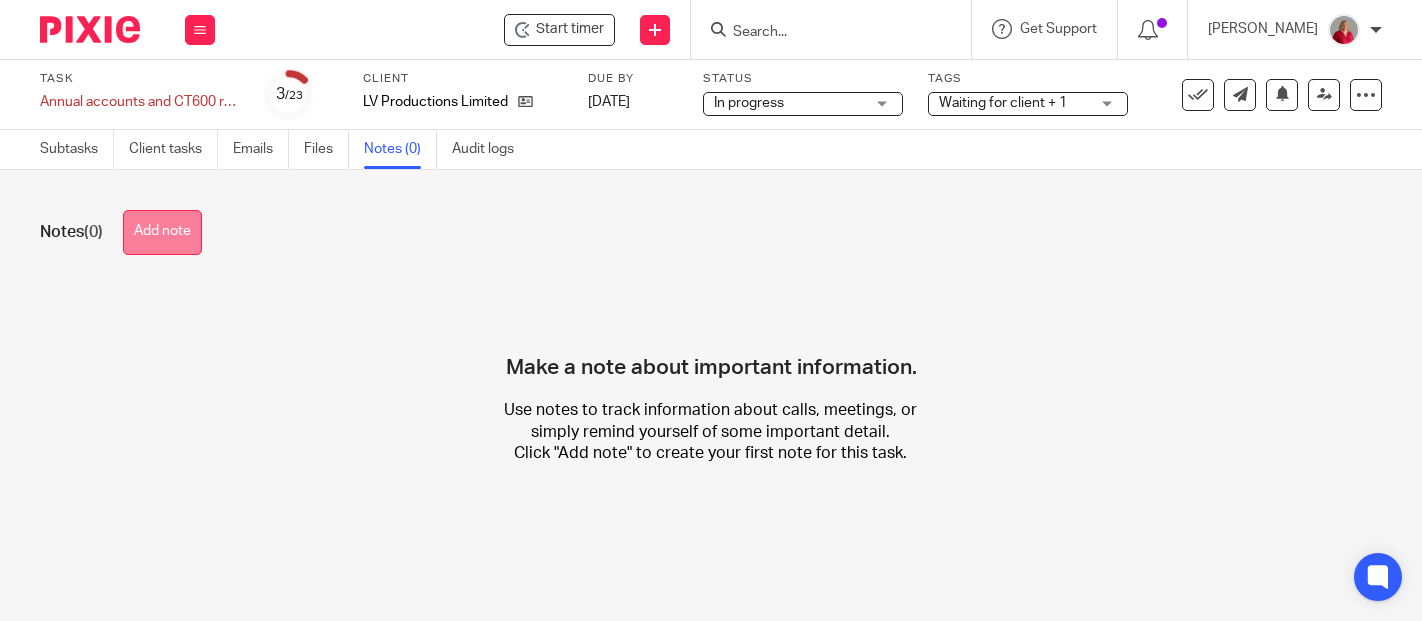 scroll, scrollTop: 0, scrollLeft: 0, axis: both 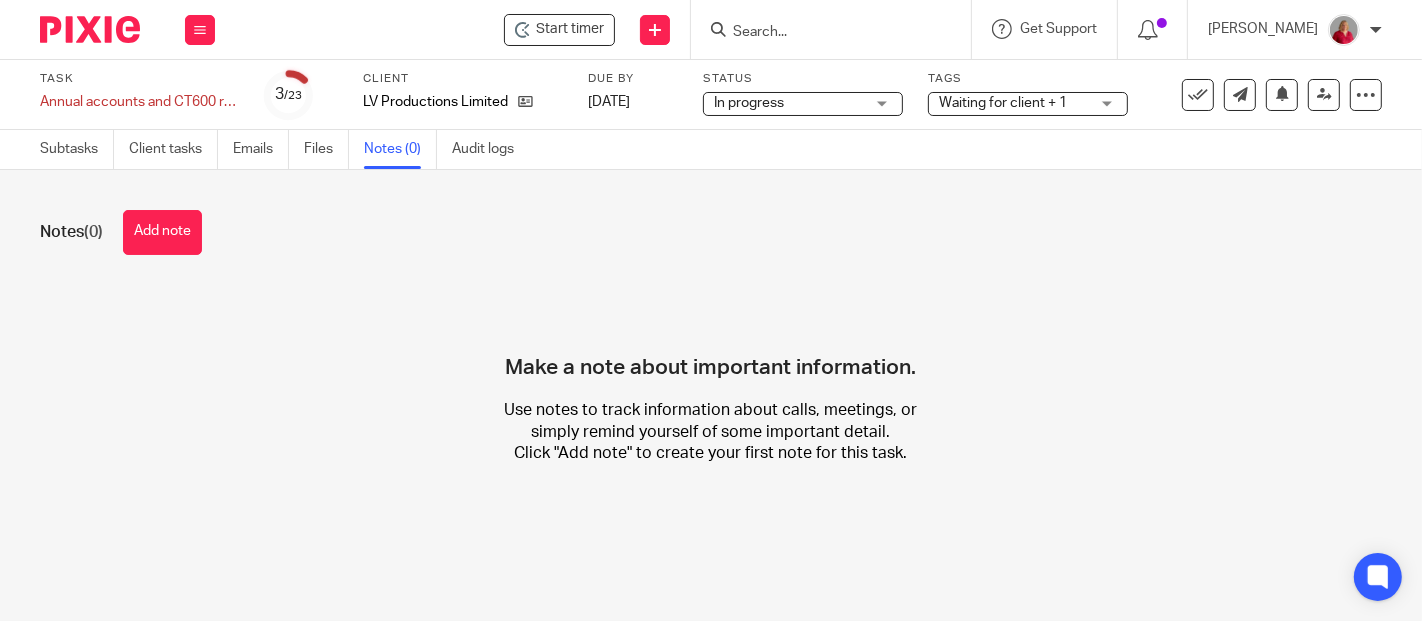 click on "Add note" at bounding box center (162, 232) 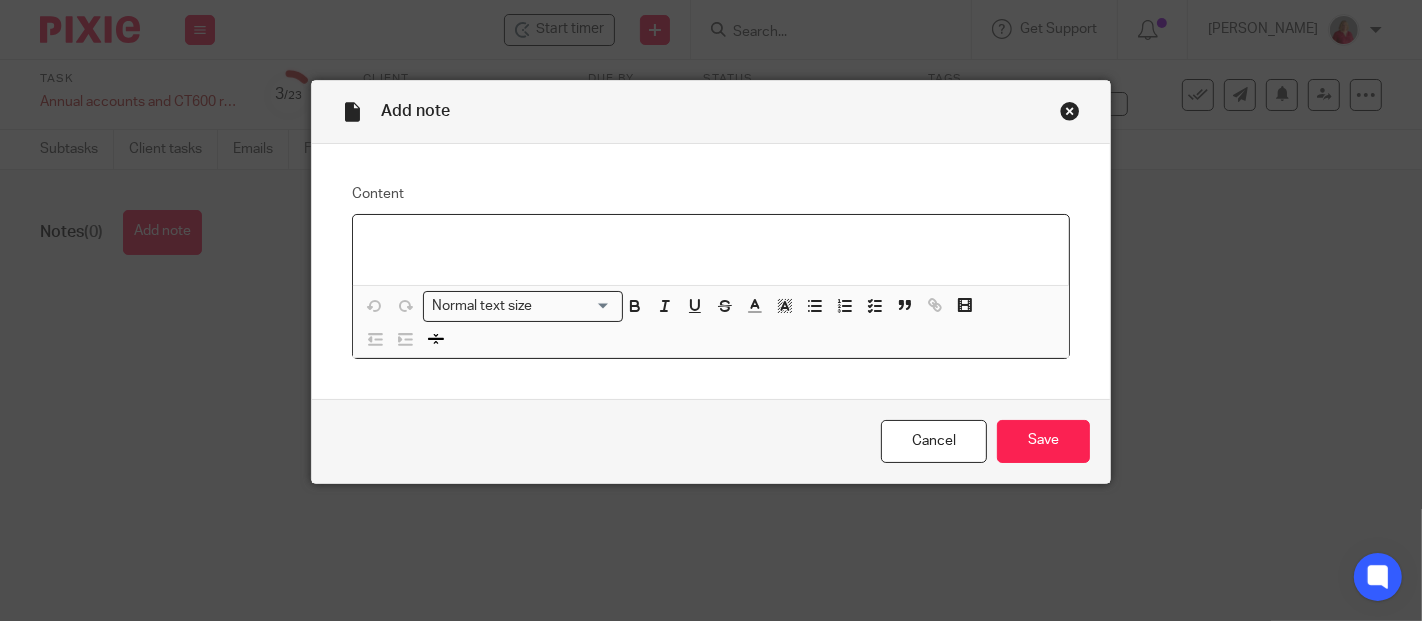 type 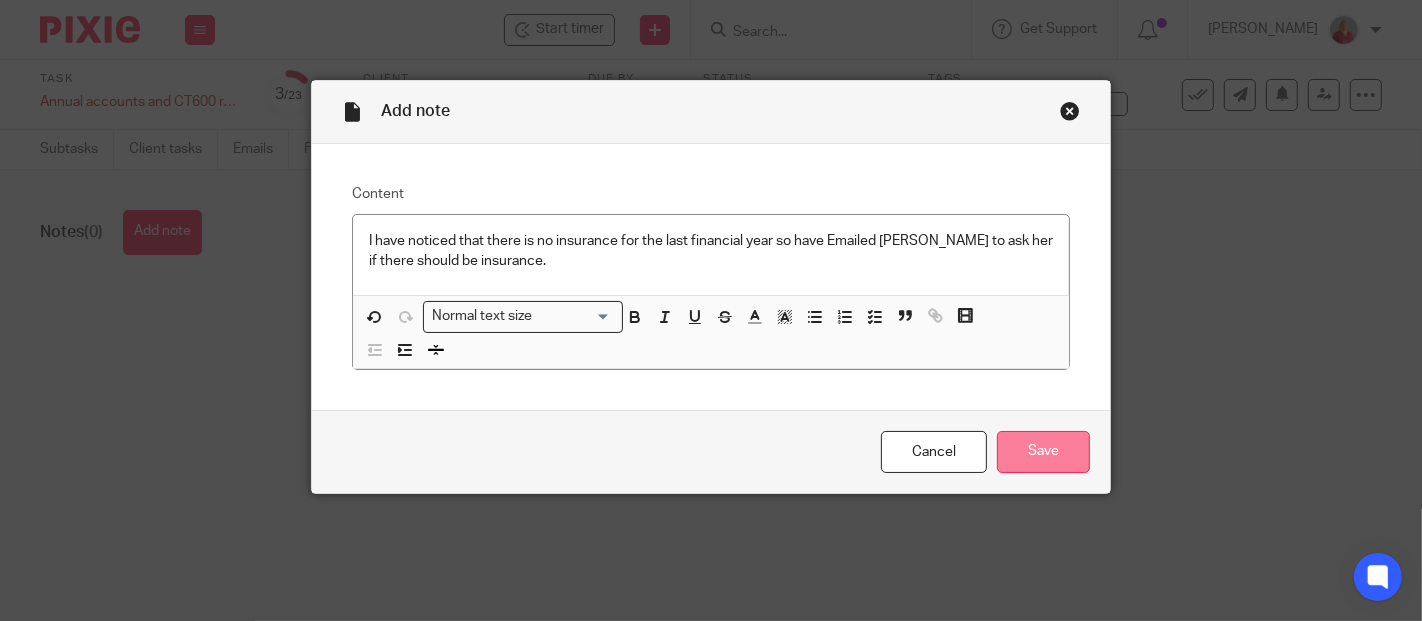 click on "Save" at bounding box center (1043, 452) 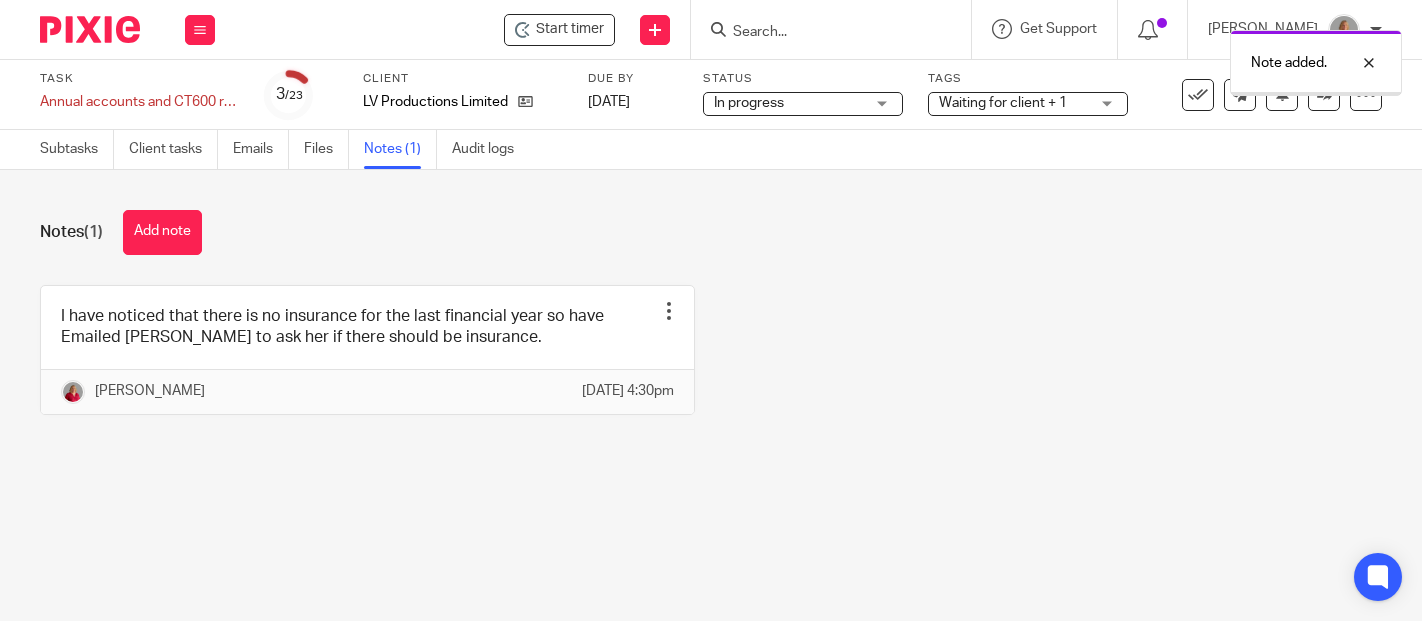 scroll, scrollTop: 0, scrollLeft: 0, axis: both 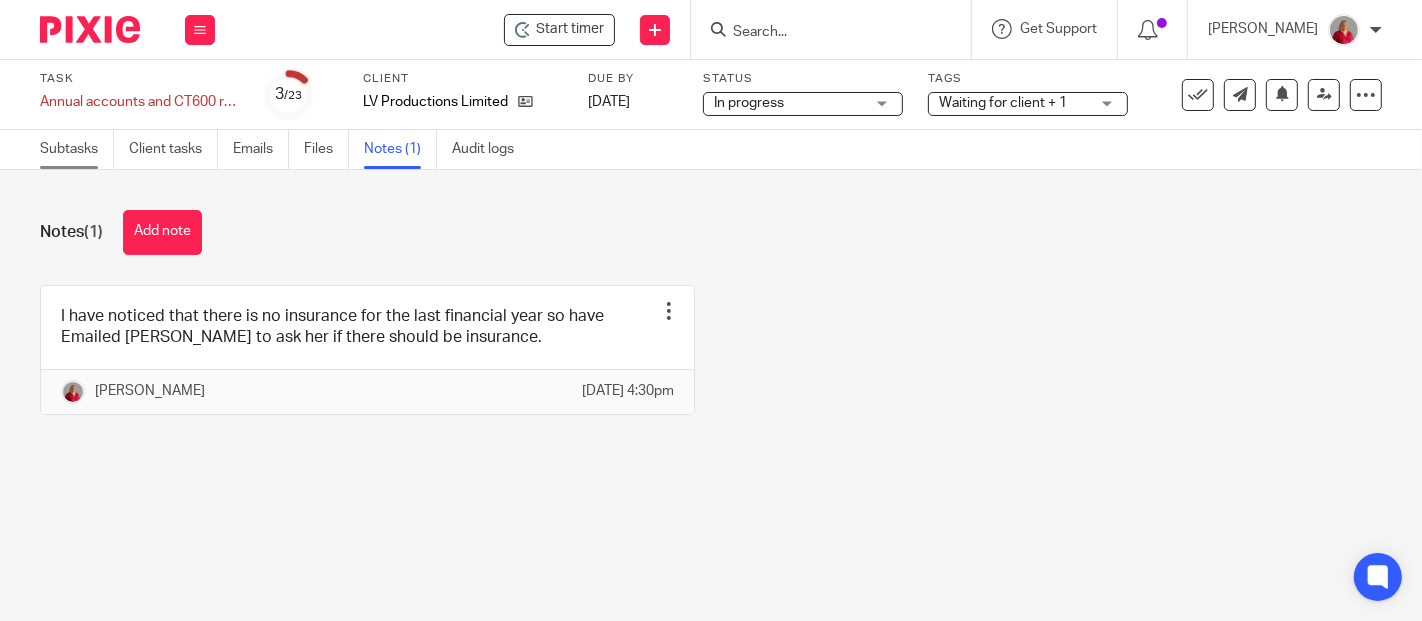 click on "Subtasks" at bounding box center (77, 149) 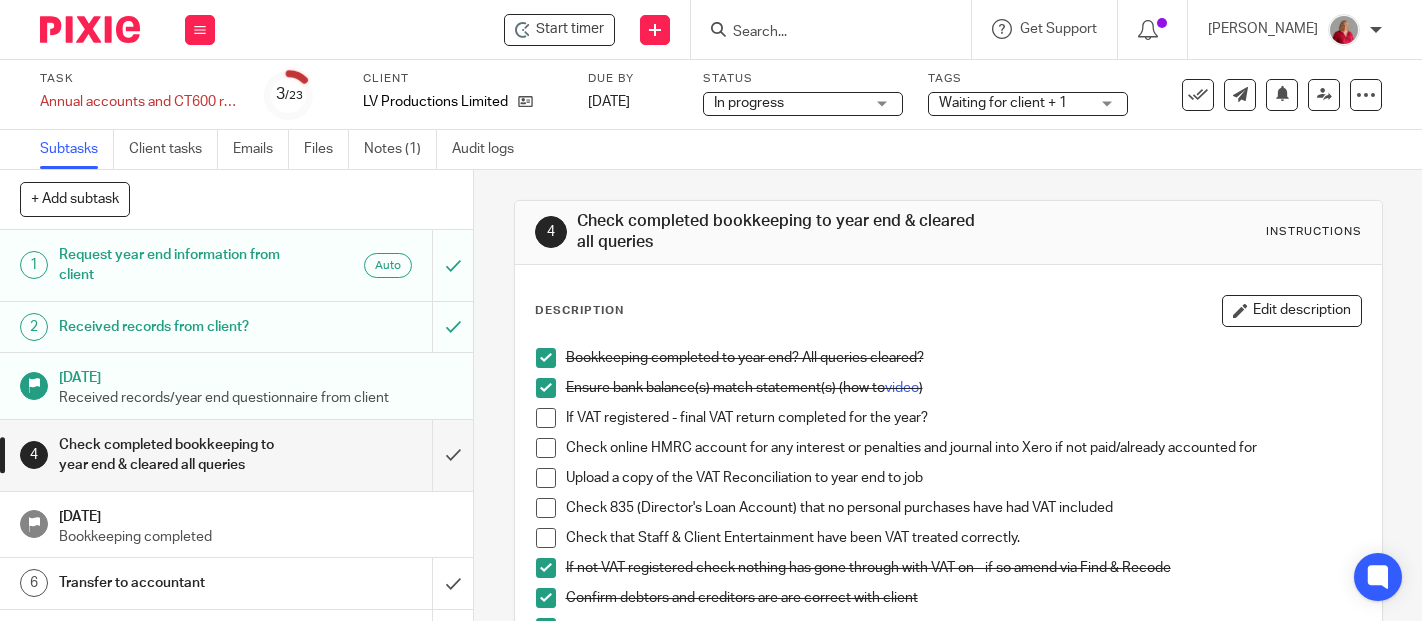 scroll, scrollTop: 0, scrollLeft: 0, axis: both 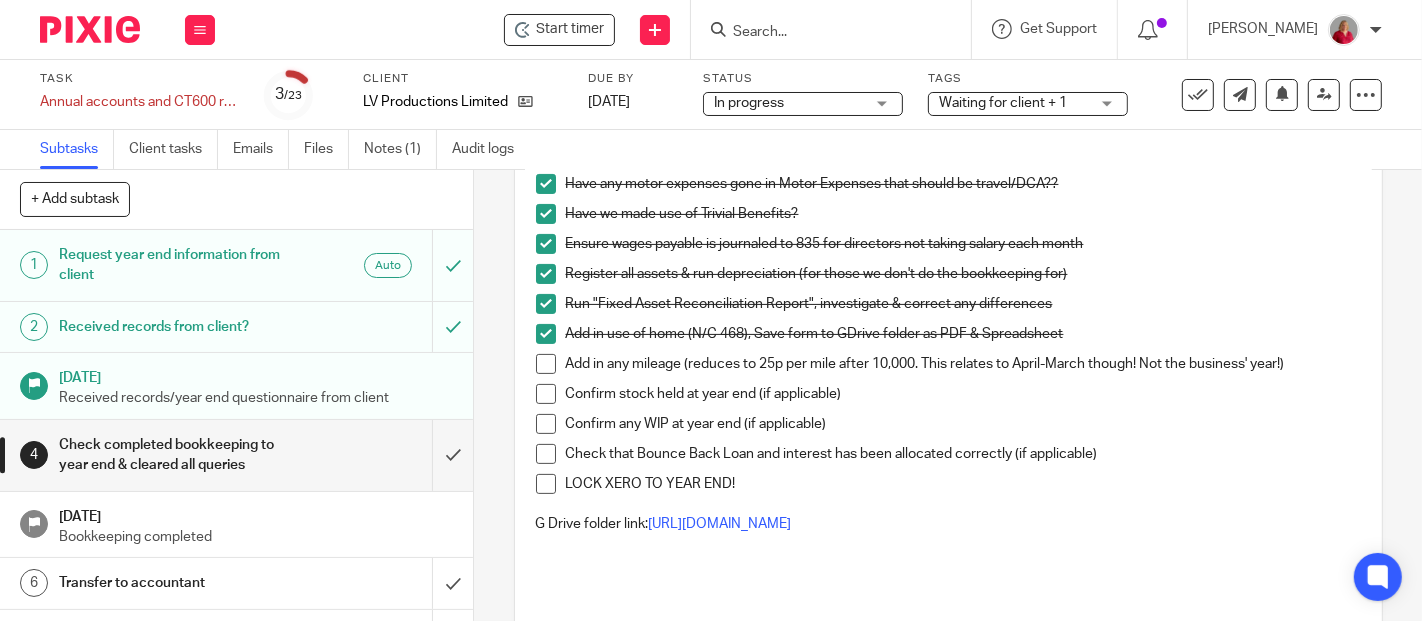 click at bounding box center [546, 484] 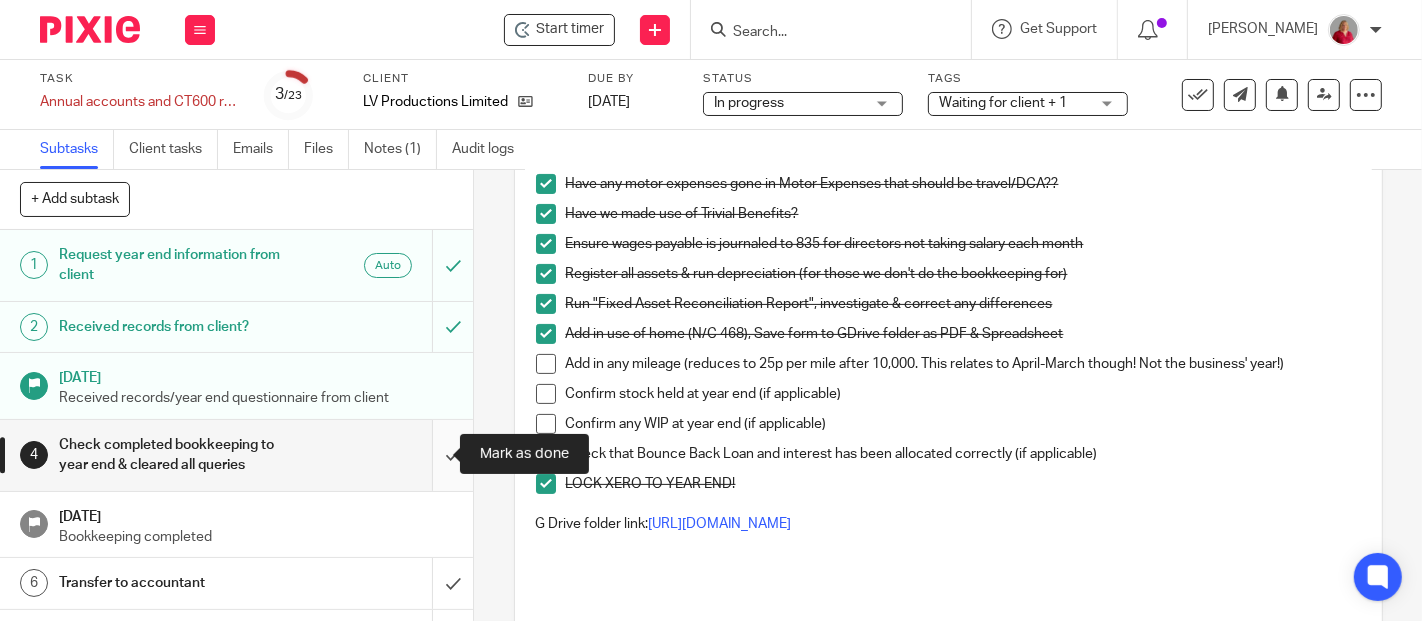 click at bounding box center (236, 455) 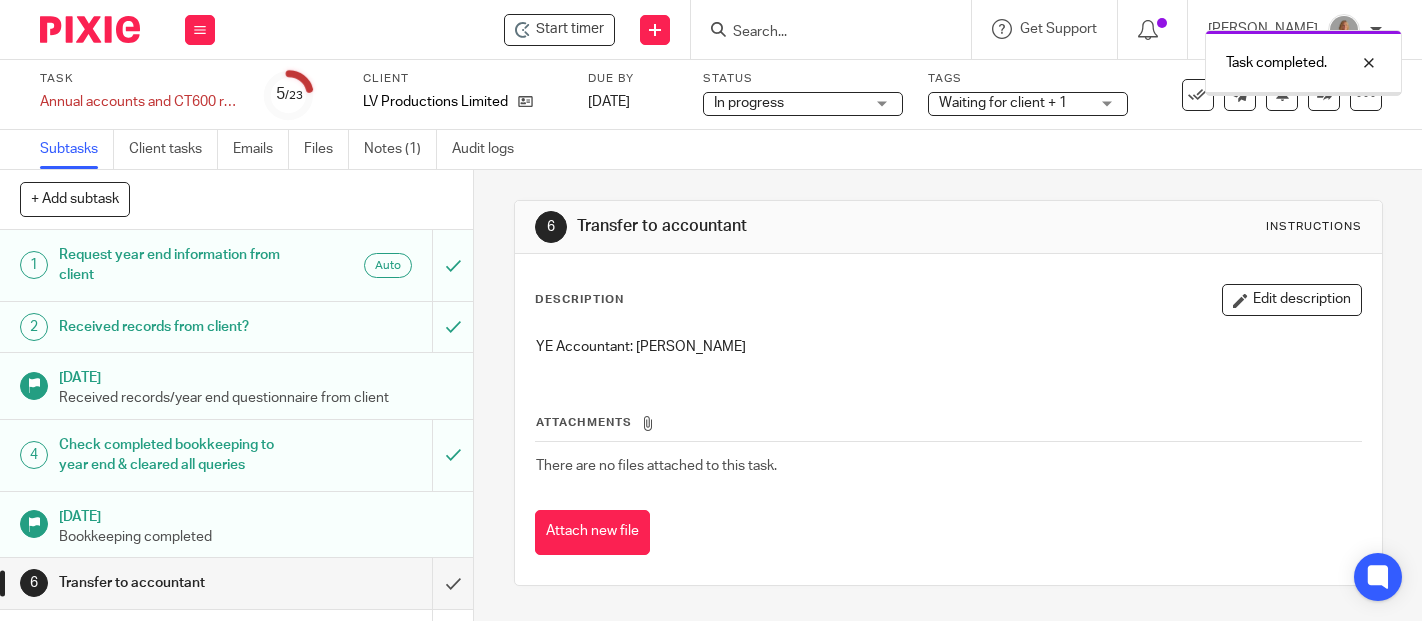 scroll, scrollTop: 0, scrollLeft: 0, axis: both 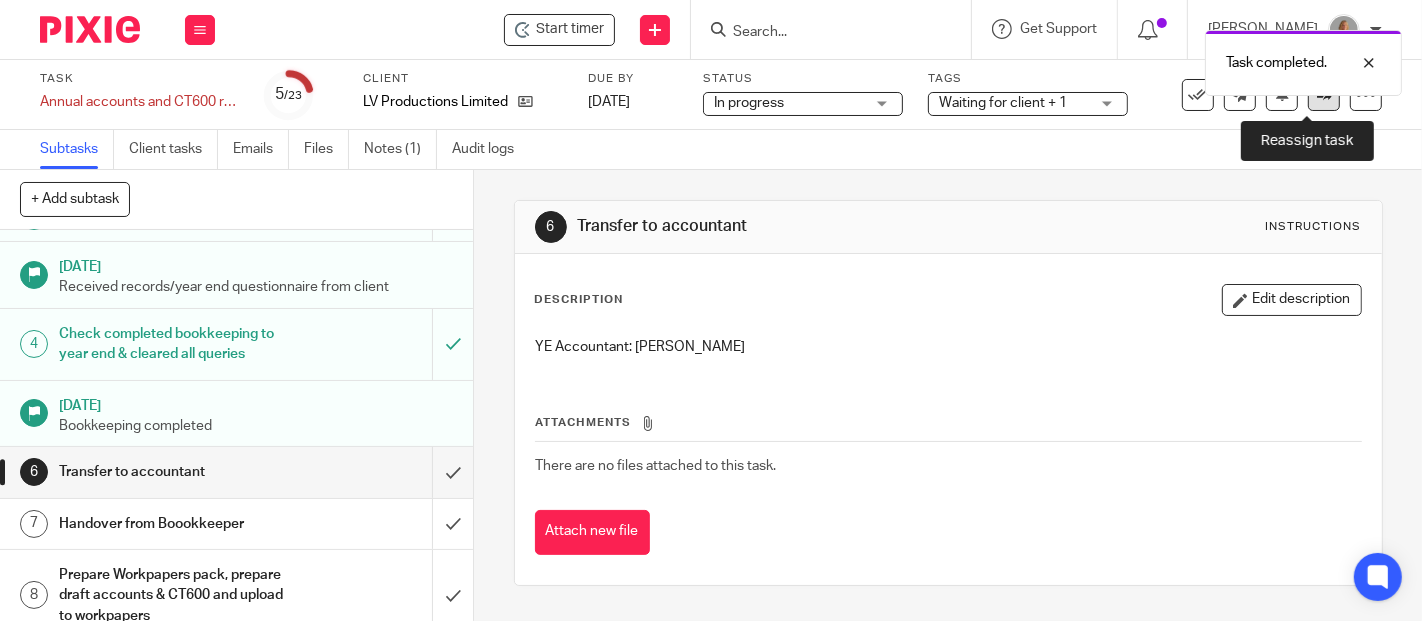 click at bounding box center (1324, 94) 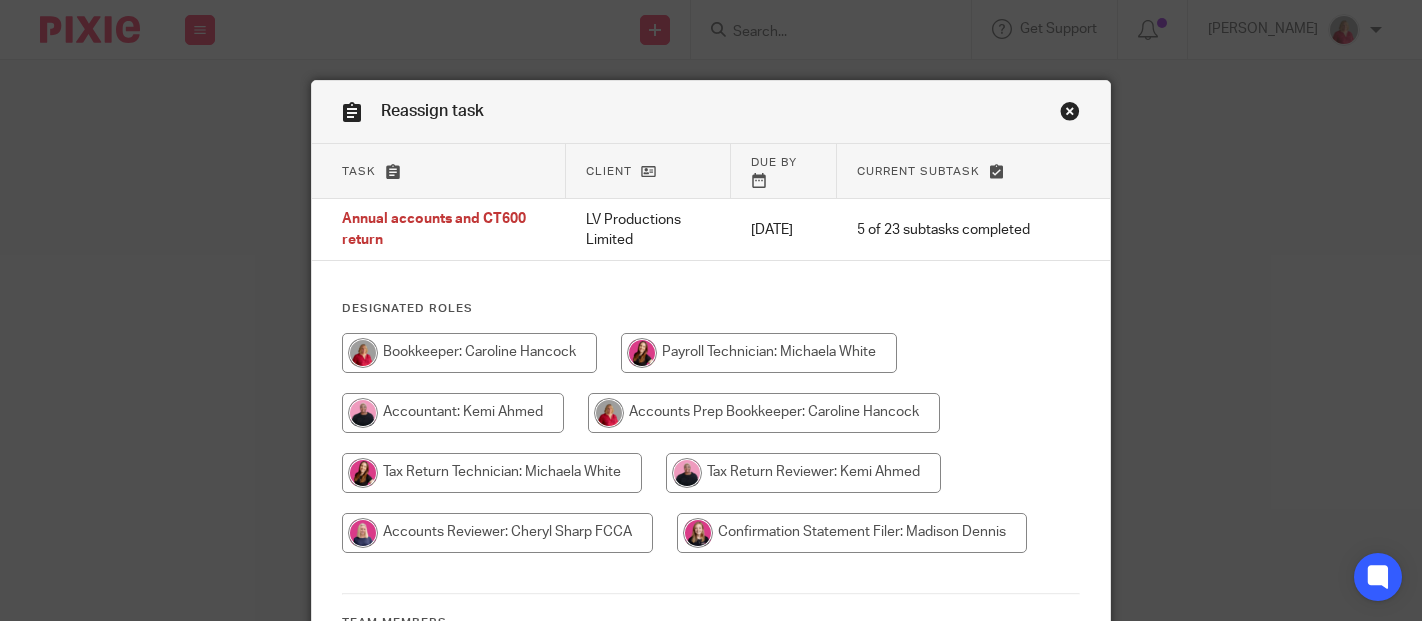 scroll, scrollTop: 0, scrollLeft: 0, axis: both 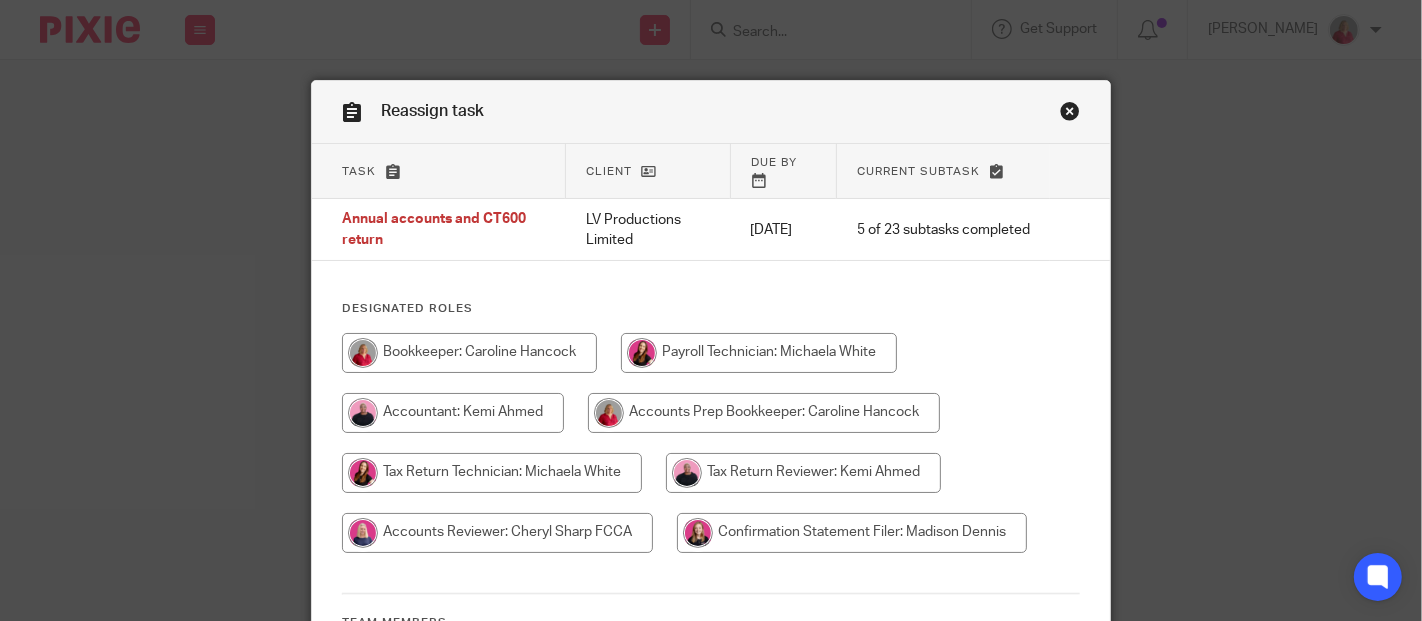 click at bounding box center [1070, 114] 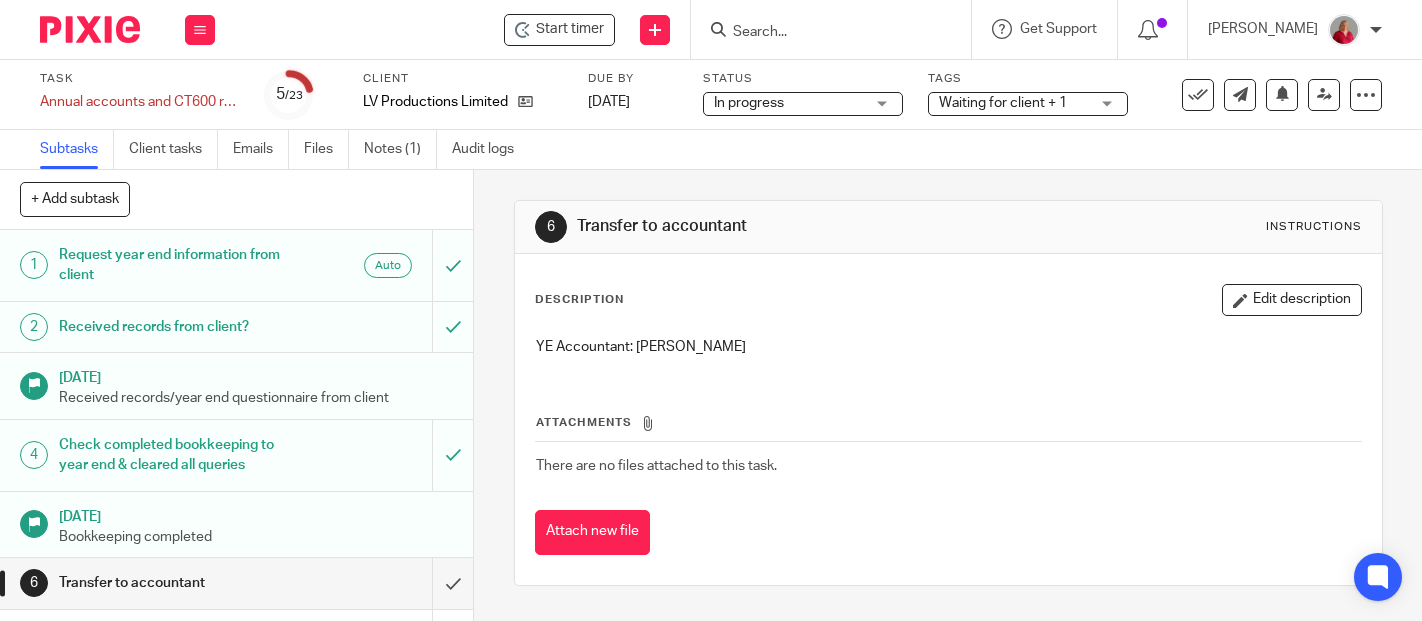 scroll, scrollTop: 0, scrollLeft: 0, axis: both 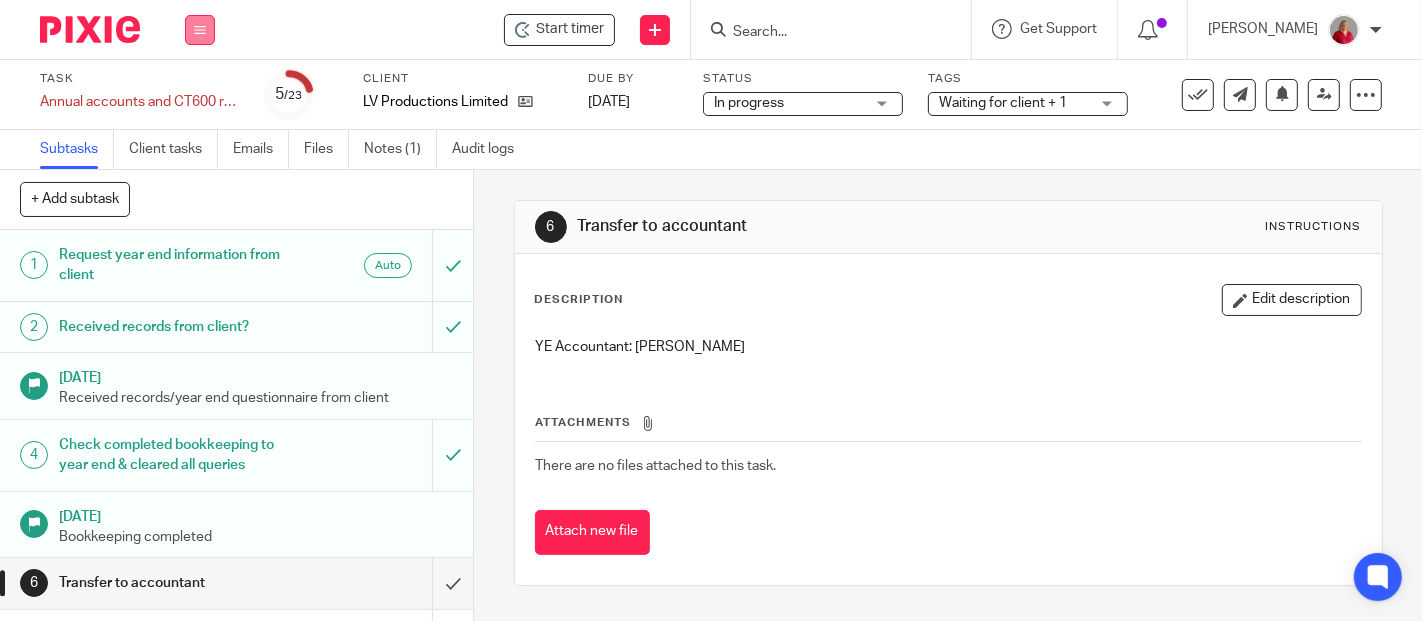 click at bounding box center (200, 30) 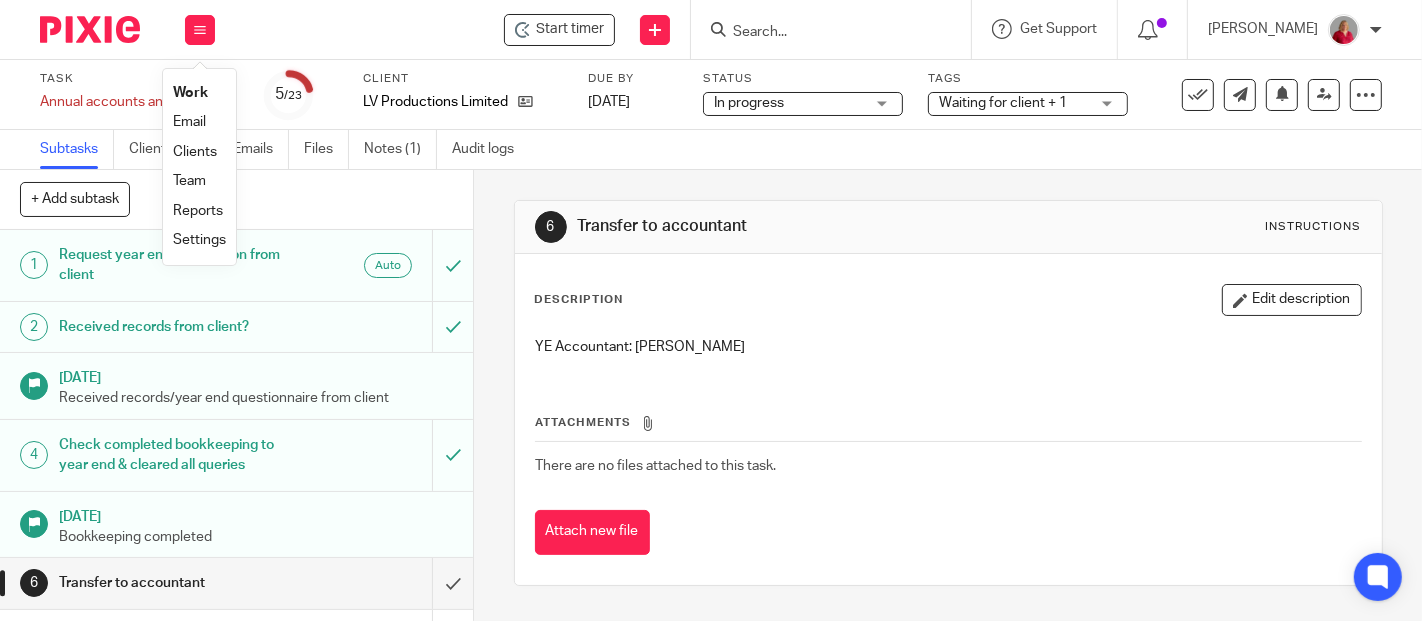 click on "Work" at bounding box center [190, 93] 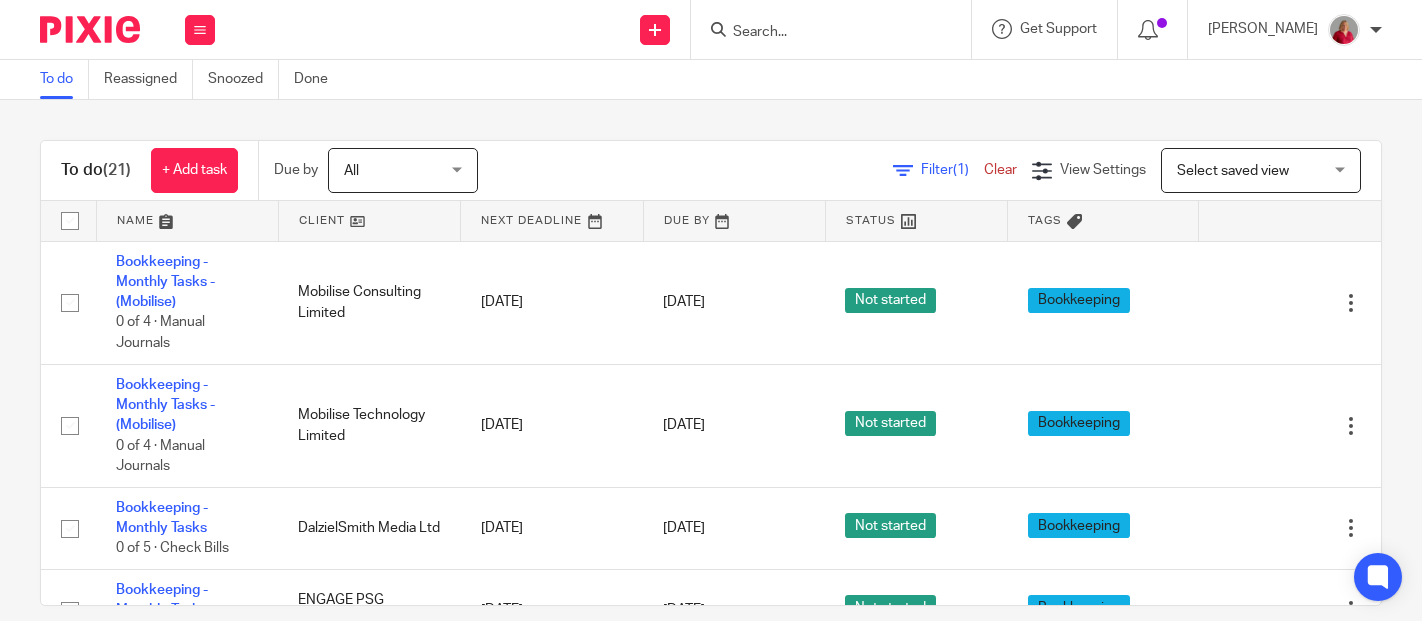scroll, scrollTop: 0, scrollLeft: 0, axis: both 